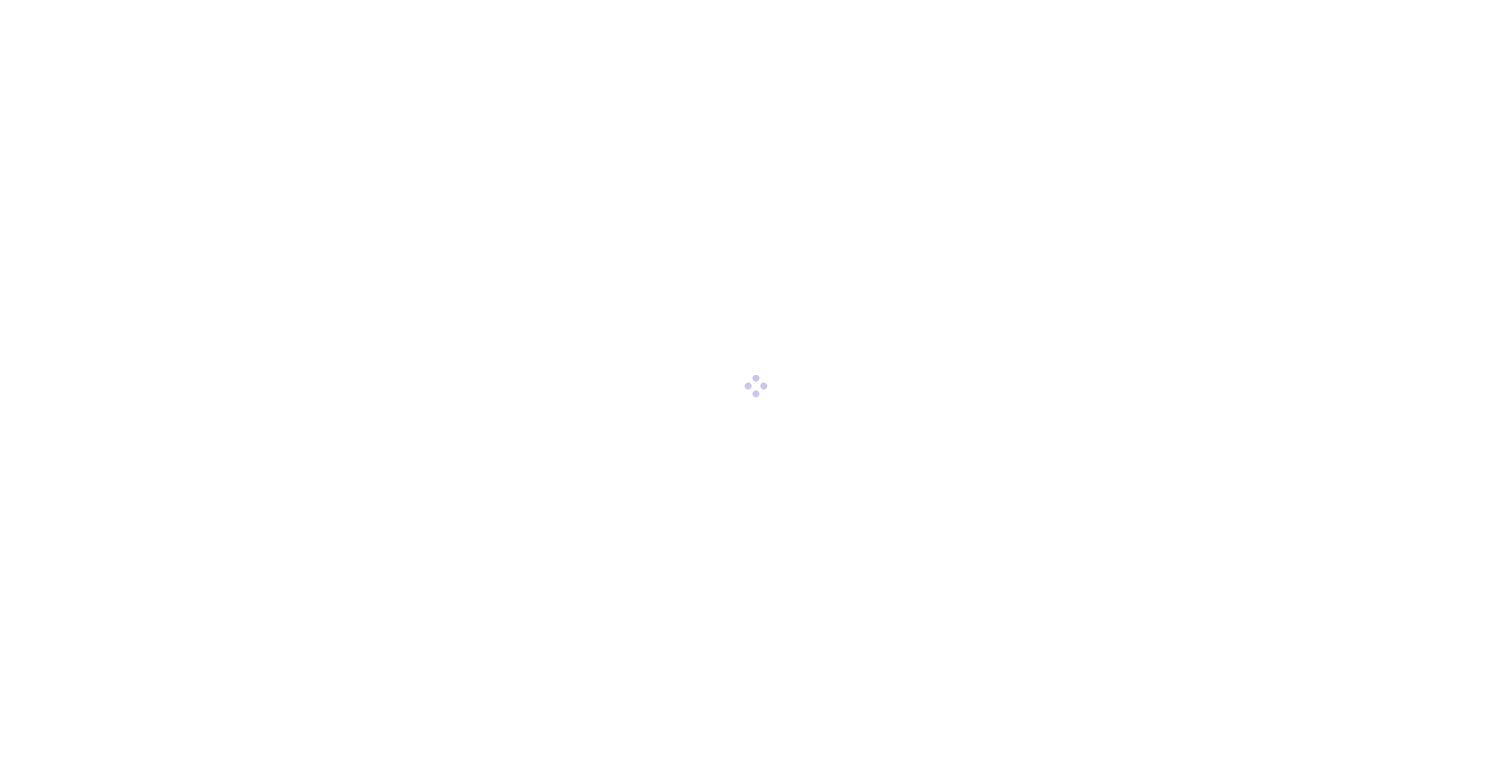 scroll, scrollTop: 0, scrollLeft: 0, axis: both 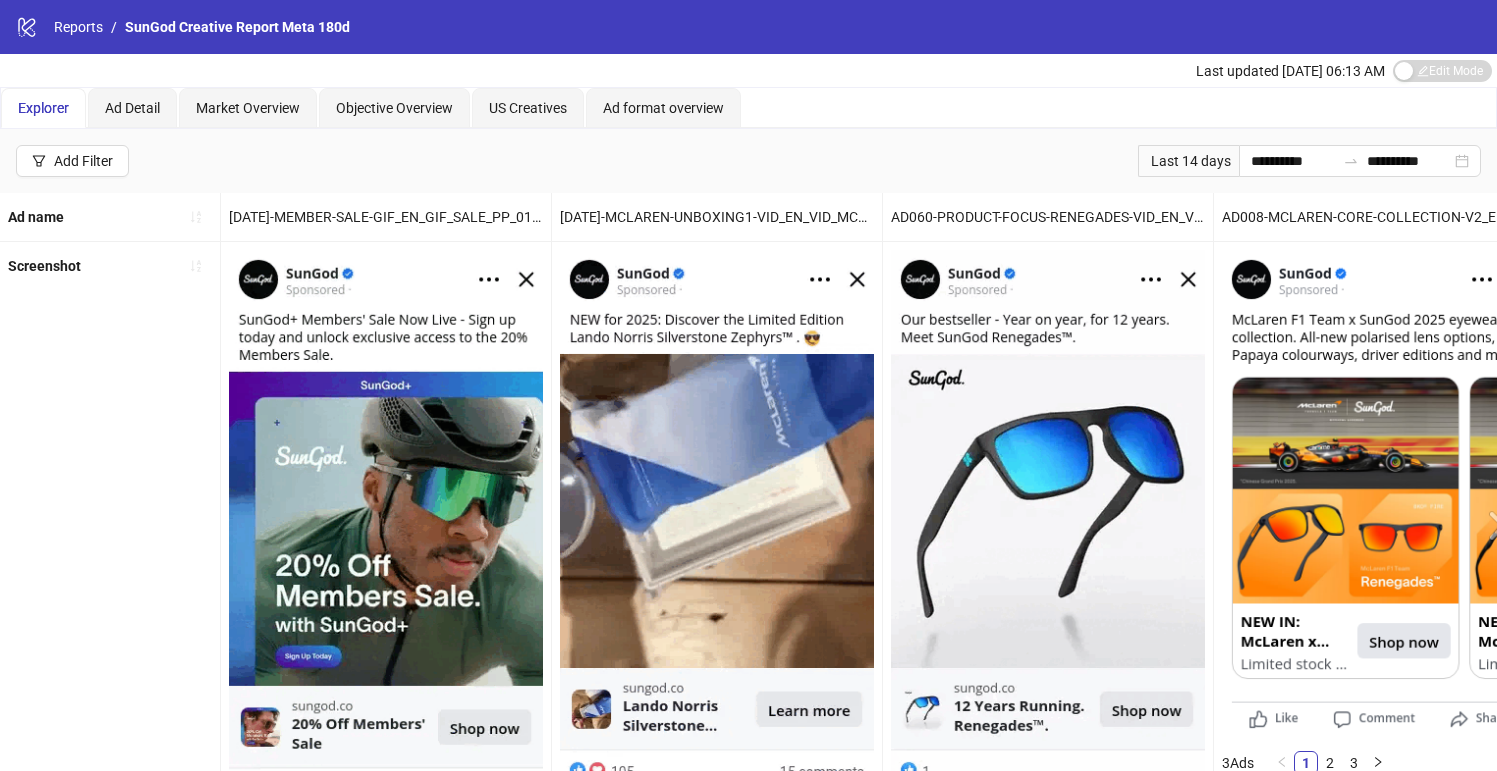 click on "Last 14 days" at bounding box center (1188, 161) 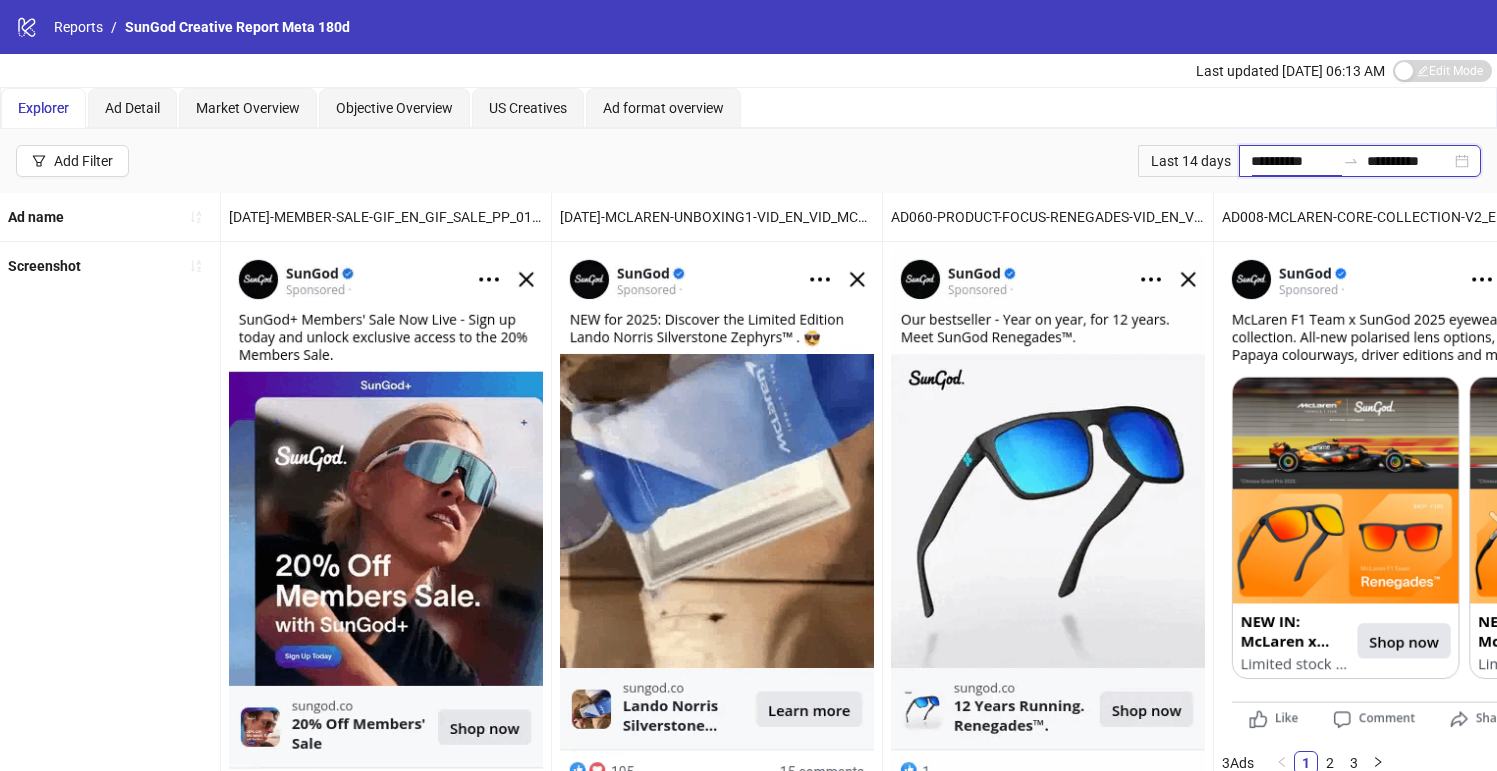 click on "**********" at bounding box center [1293, 161] 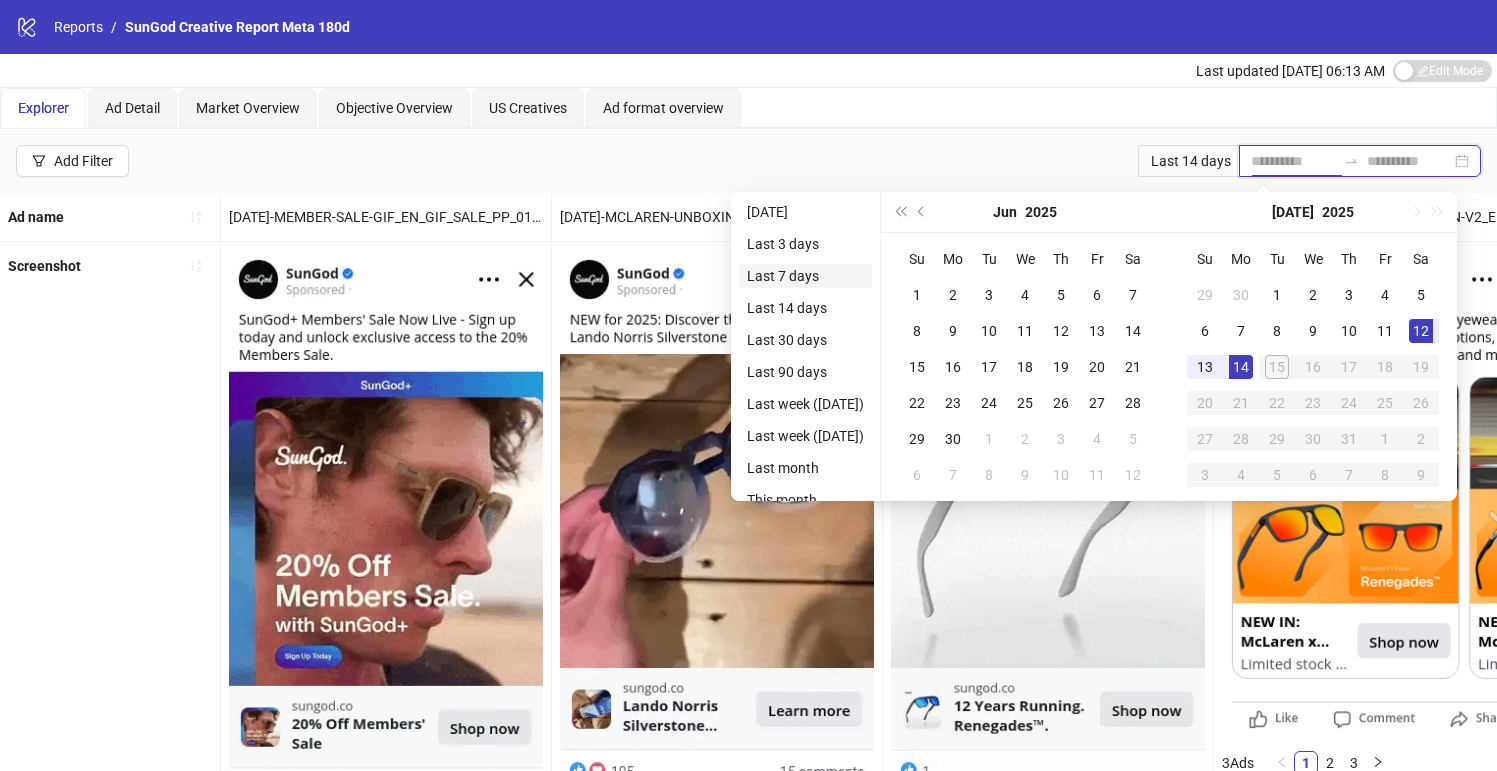 type on "**********" 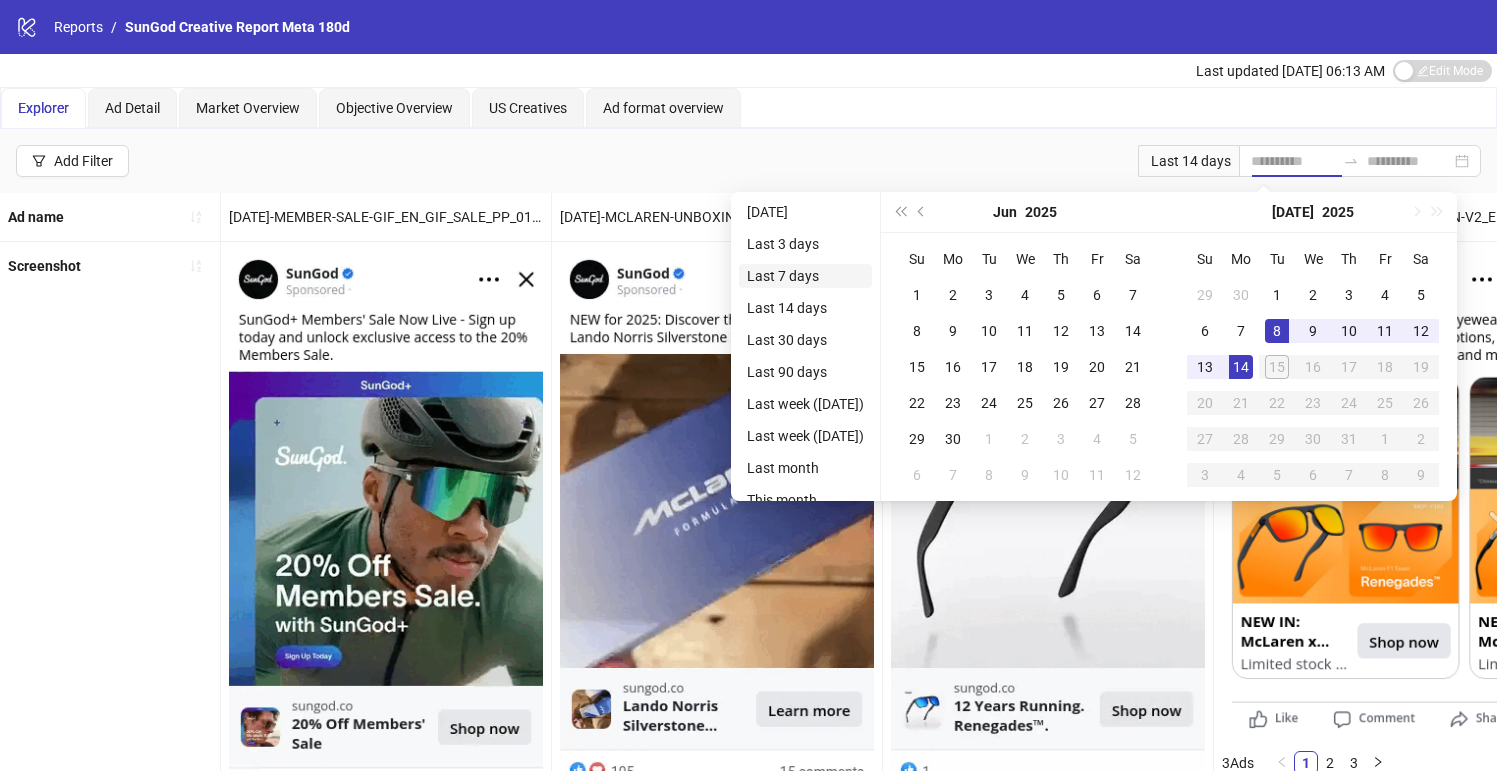 click on "Last 7 days" at bounding box center (805, 276) 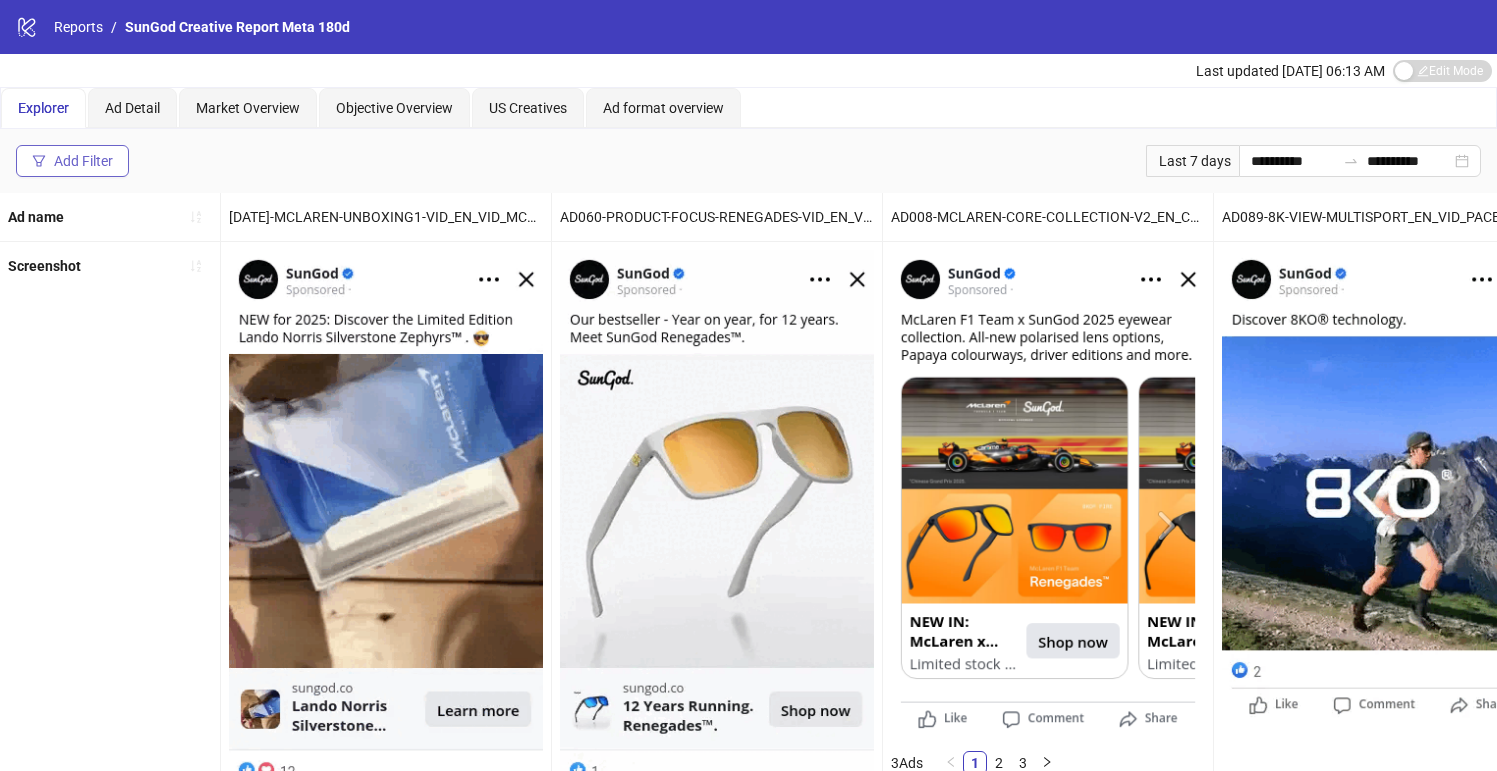 click on "Add Filter" at bounding box center (72, 161) 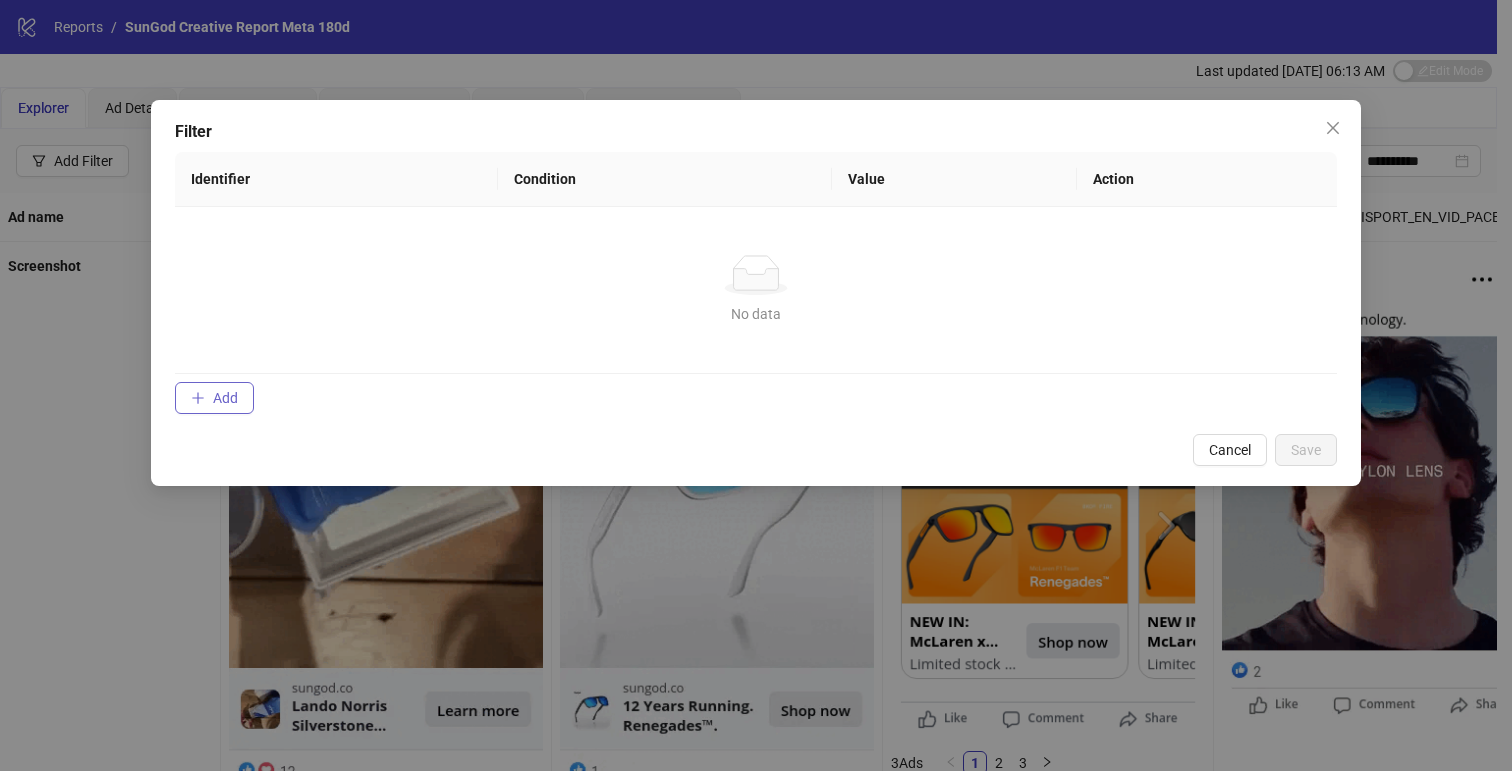 click on "Add" at bounding box center [214, 398] 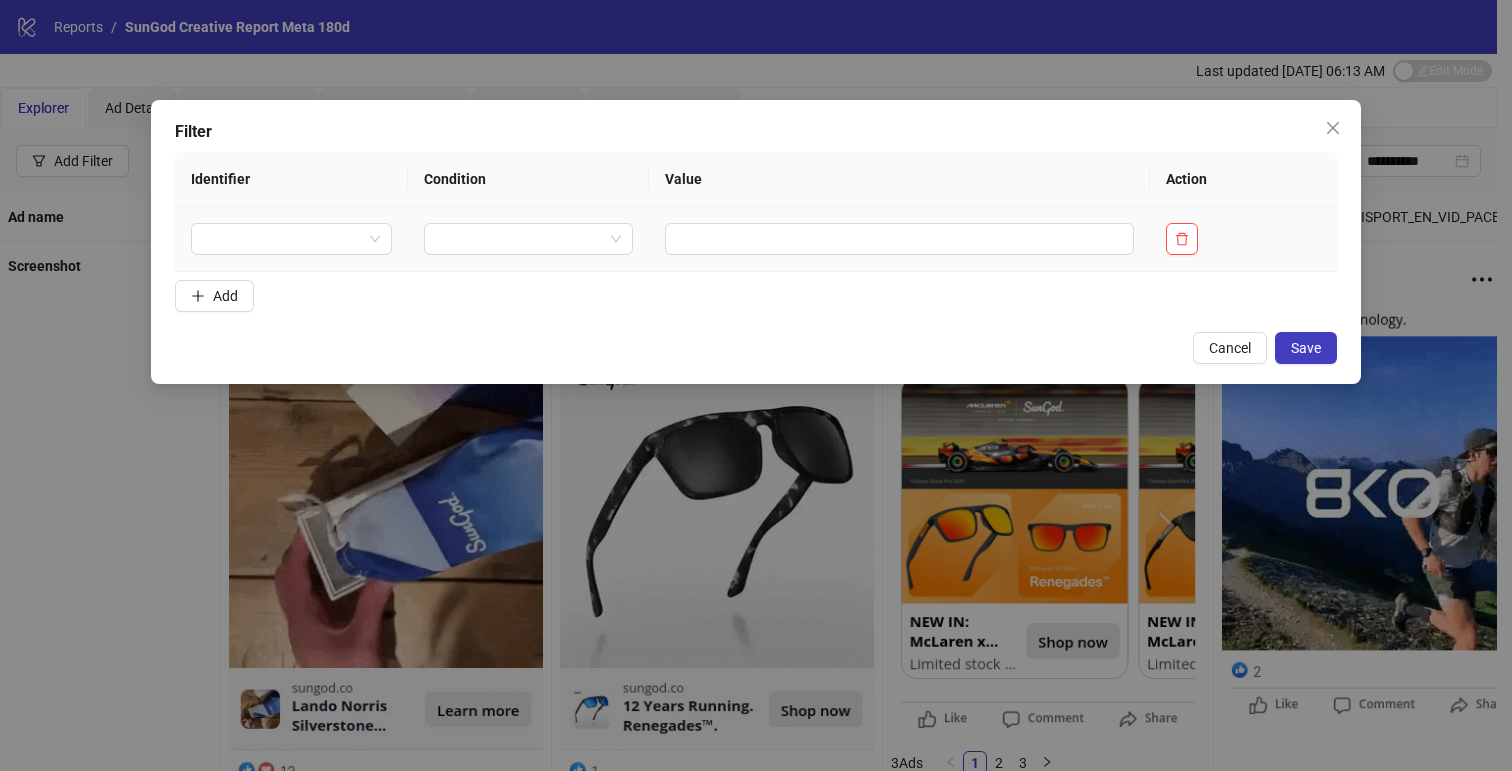 click at bounding box center [291, 239] 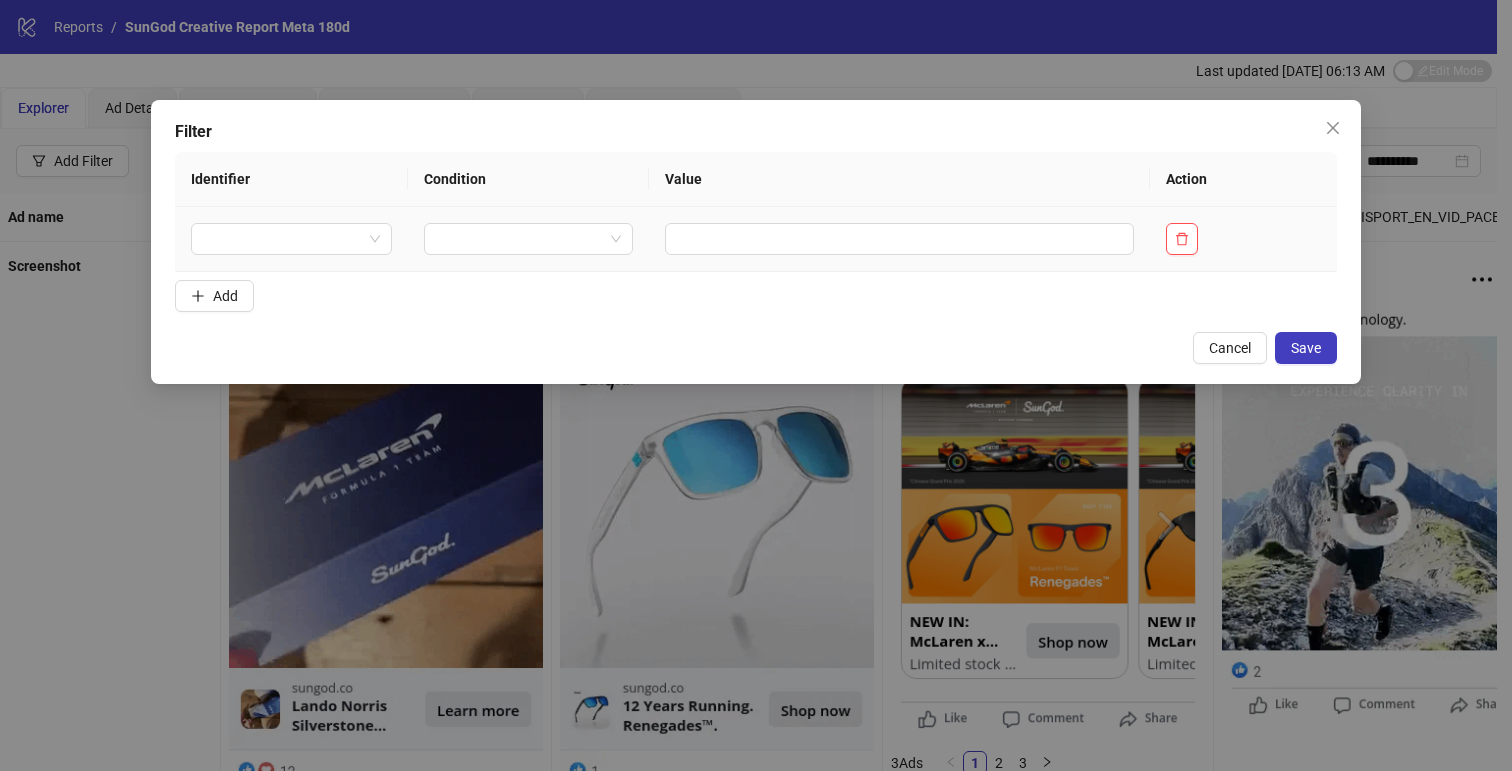 click at bounding box center [291, 239] 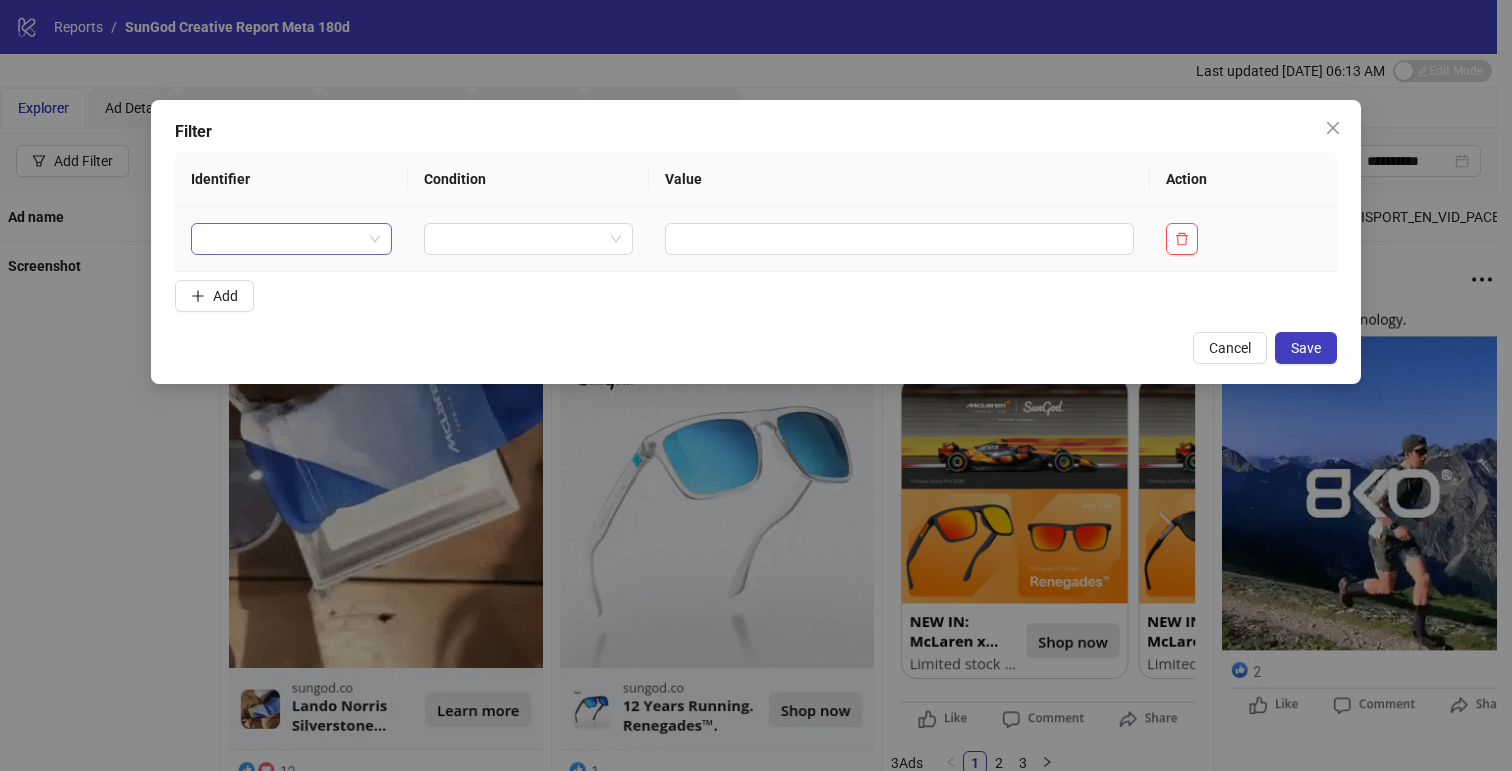 drag, startPoint x: 296, startPoint y: 236, endPoint x: 320, endPoint y: 247, distance: 26.400757 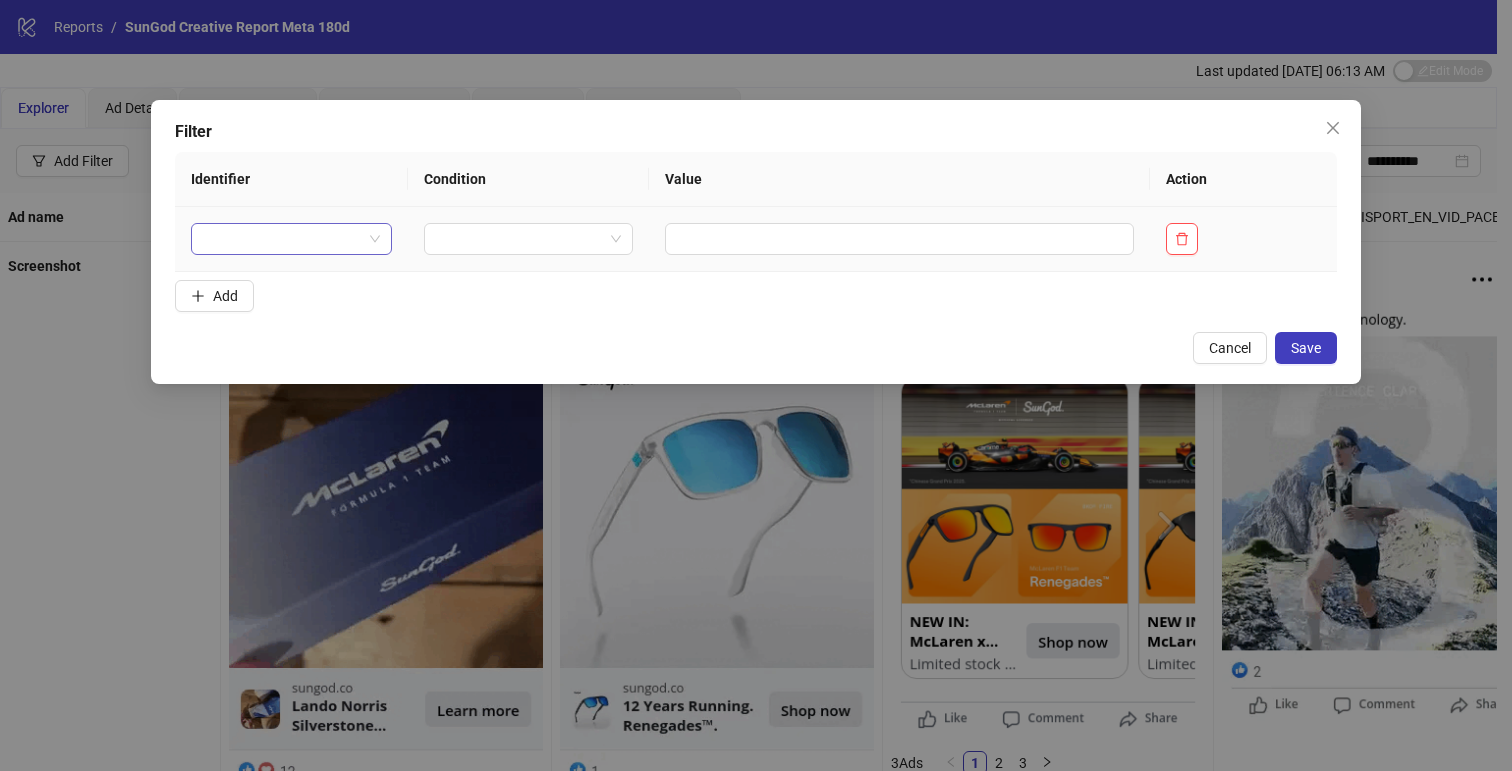 click at bounding box center [282, 239] 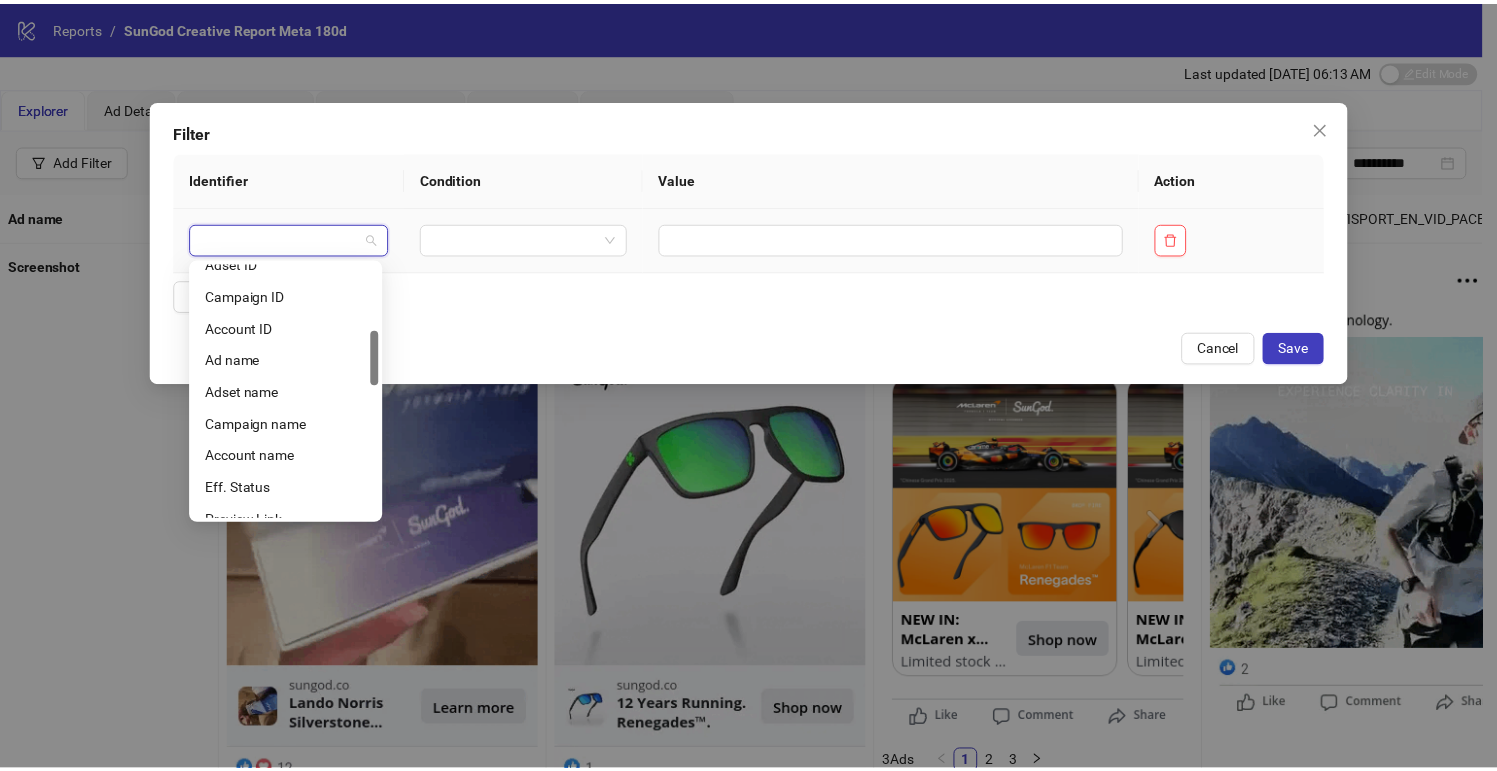 scroll, scrollTop: 315, scrollLeft: 0, axis: vertical 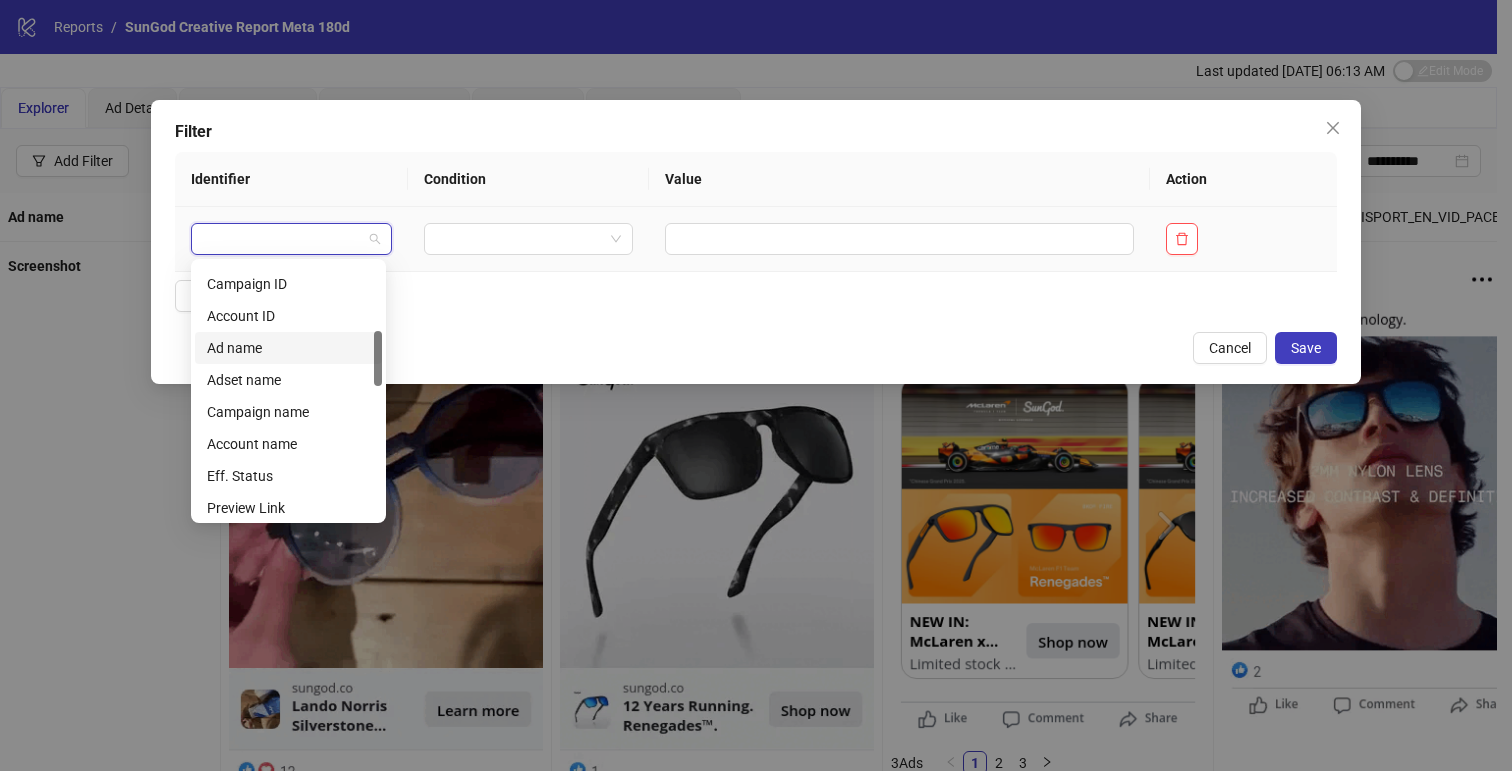 click on "Ad name" at bounding box center (288, 348) 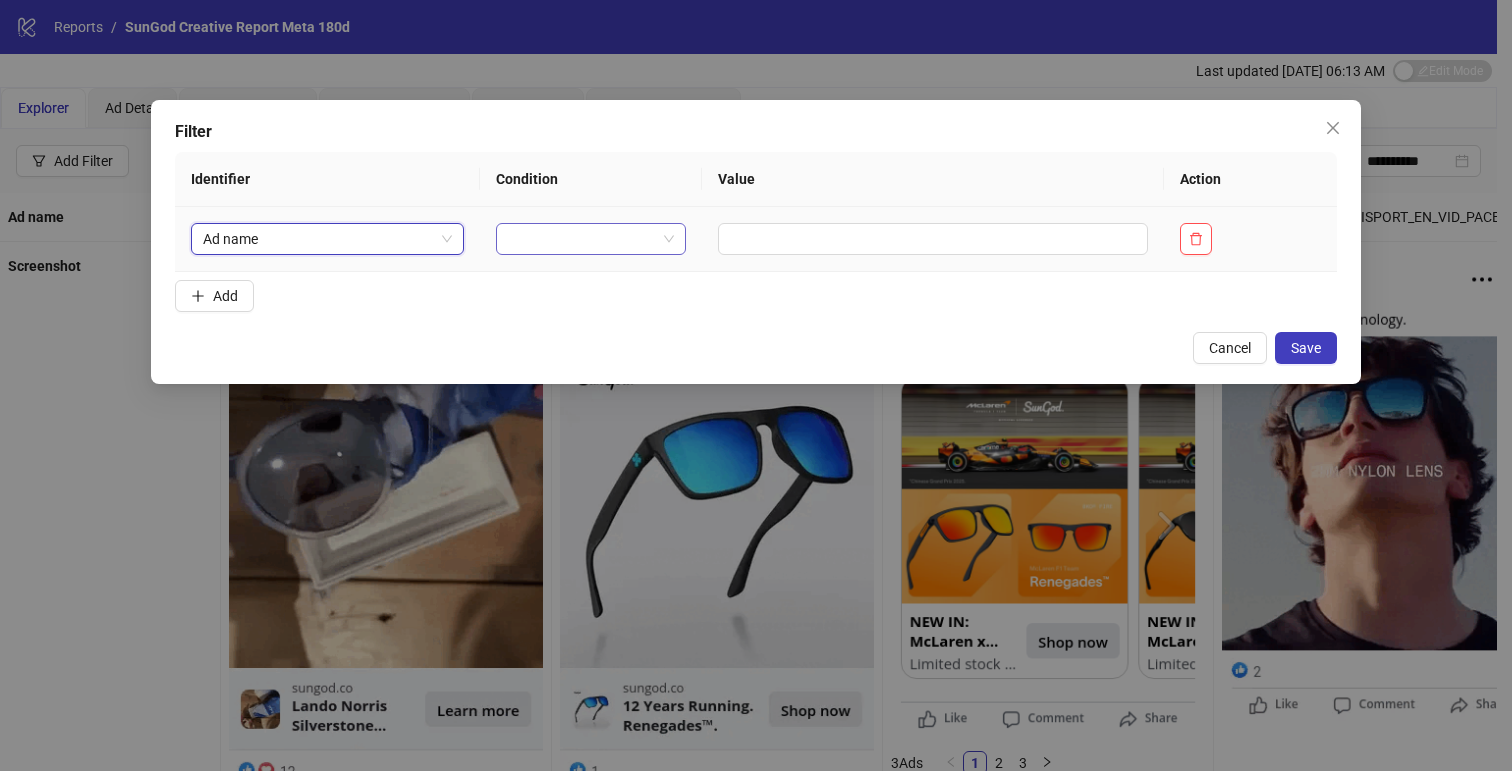 click at bounding box center [582, 239] 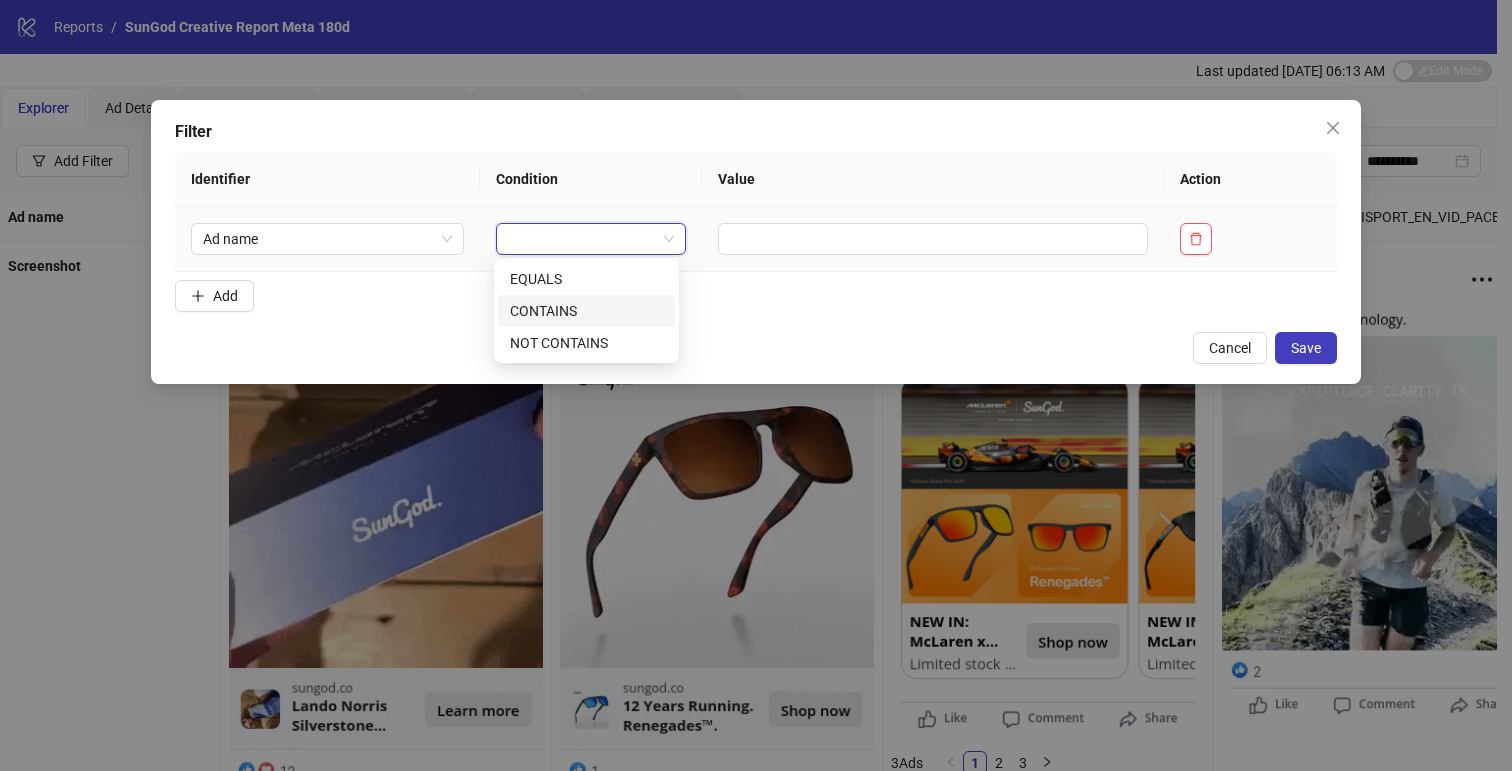 drag, startPoint x: 559, startPoint y: 316, endPoint x: 603, endPoint y: 293, distance: 49.648766 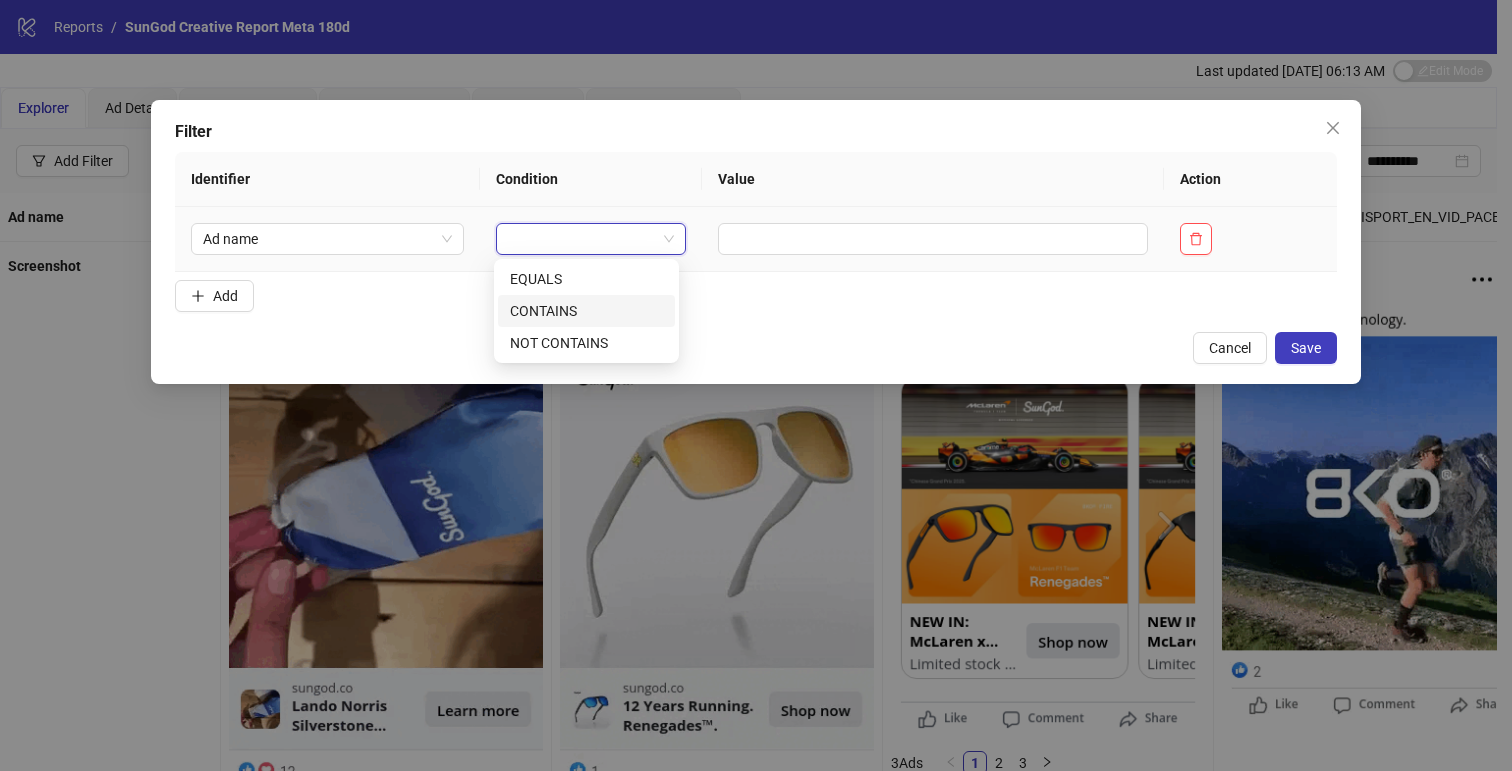 click on "CONTAINS" at bounding box center (586, 311) 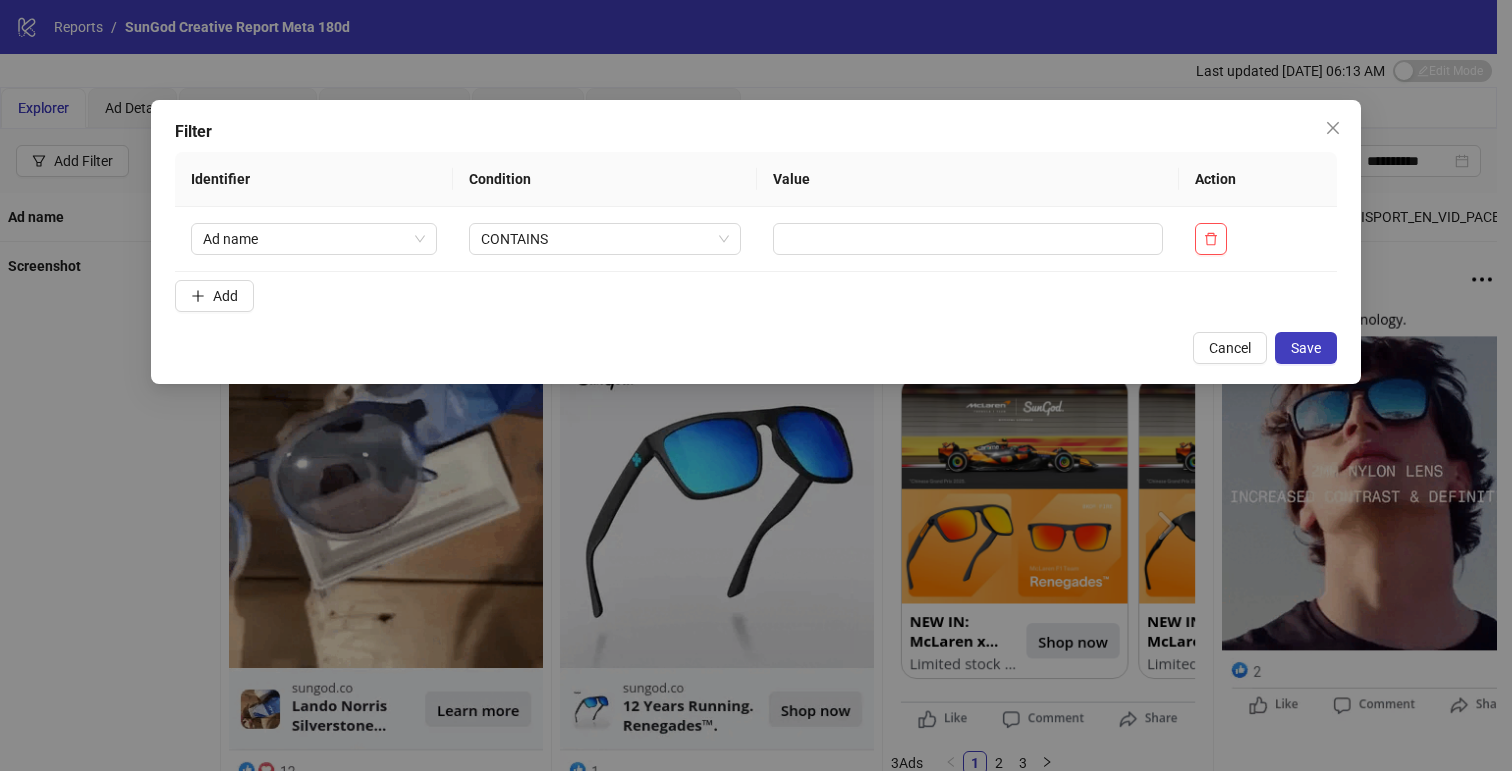 click on "Identifier Condition Value Action Ad name CONTAINS Add" at bounding box center [756, 236] 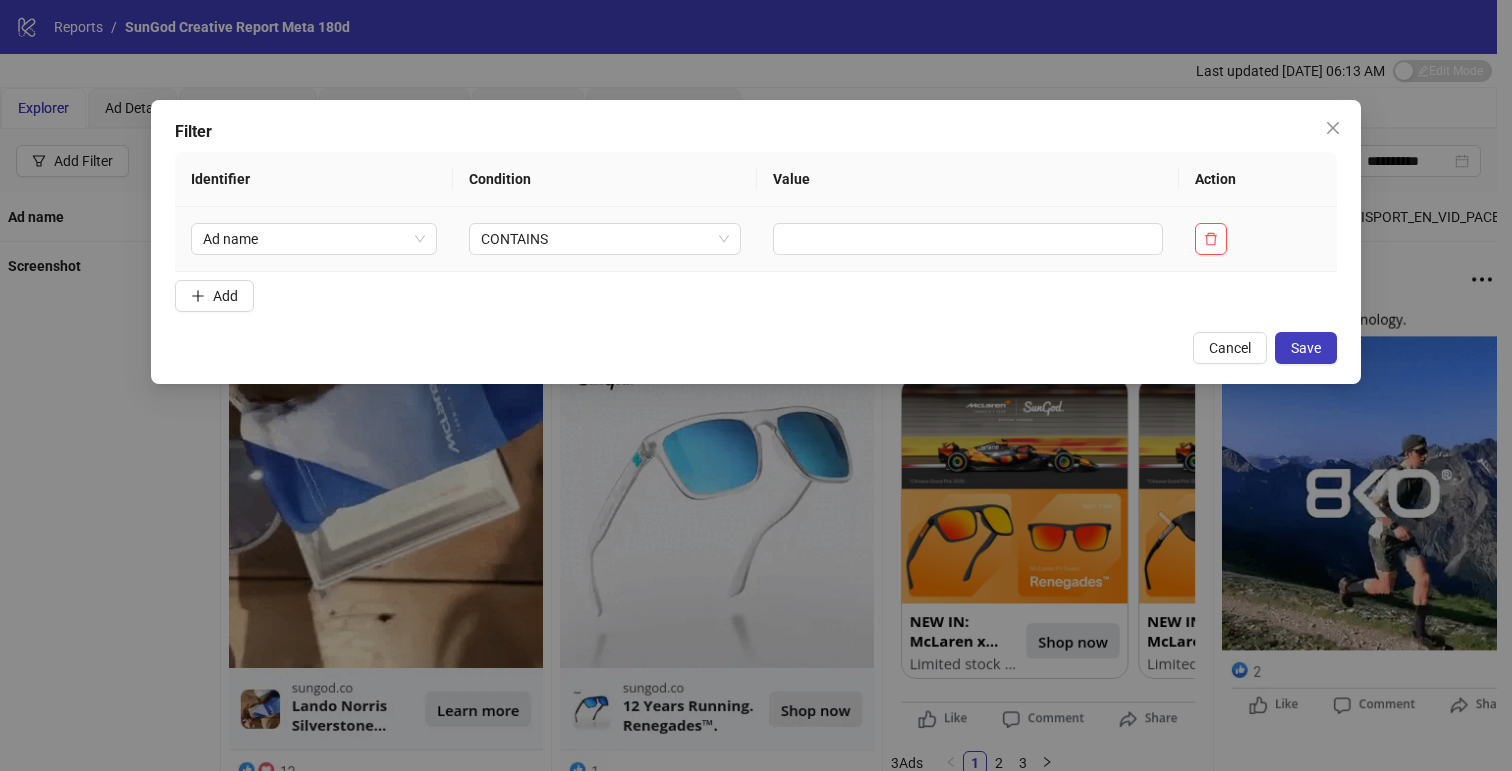 click at bounding box center [968, 239] 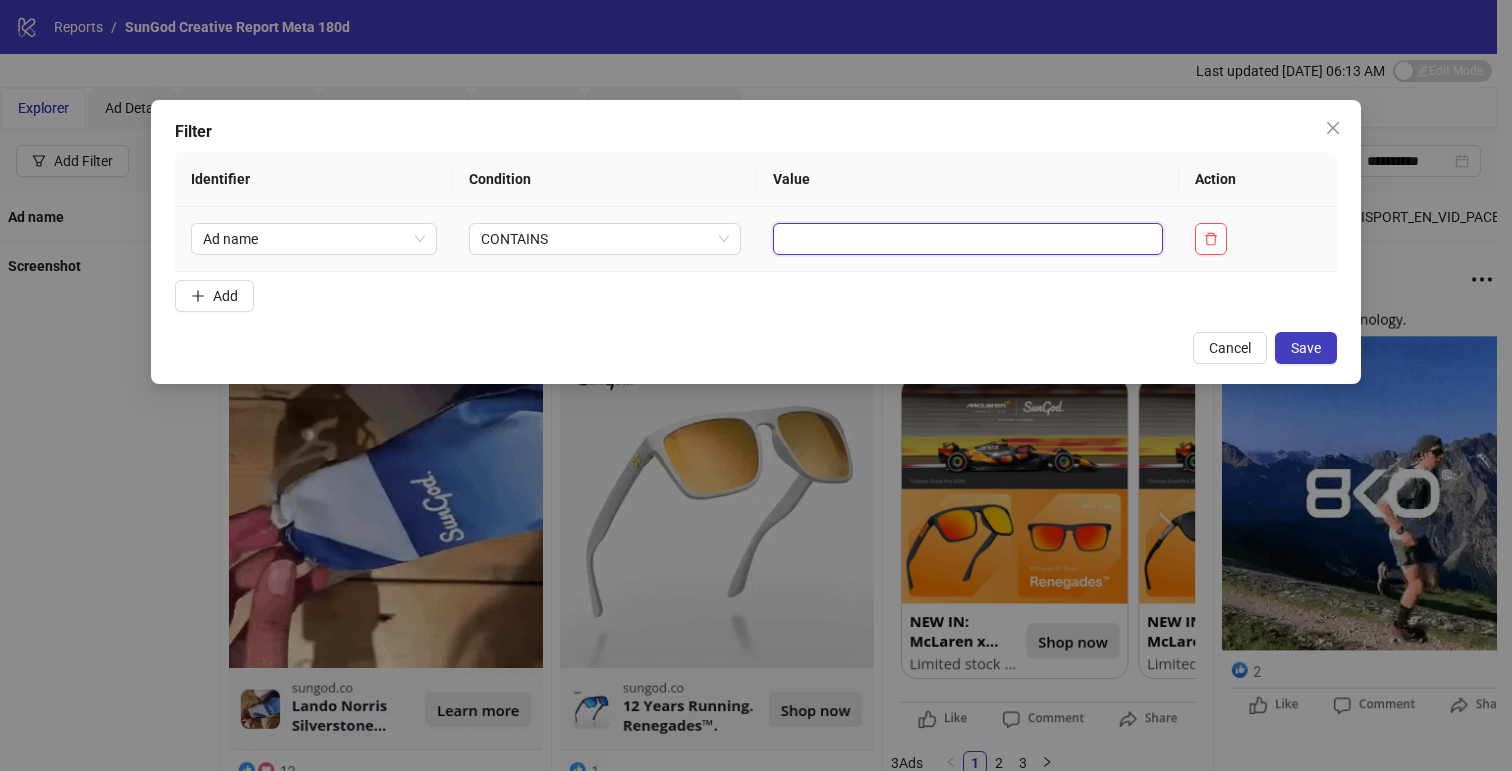 click at bounding box center [968, 239] 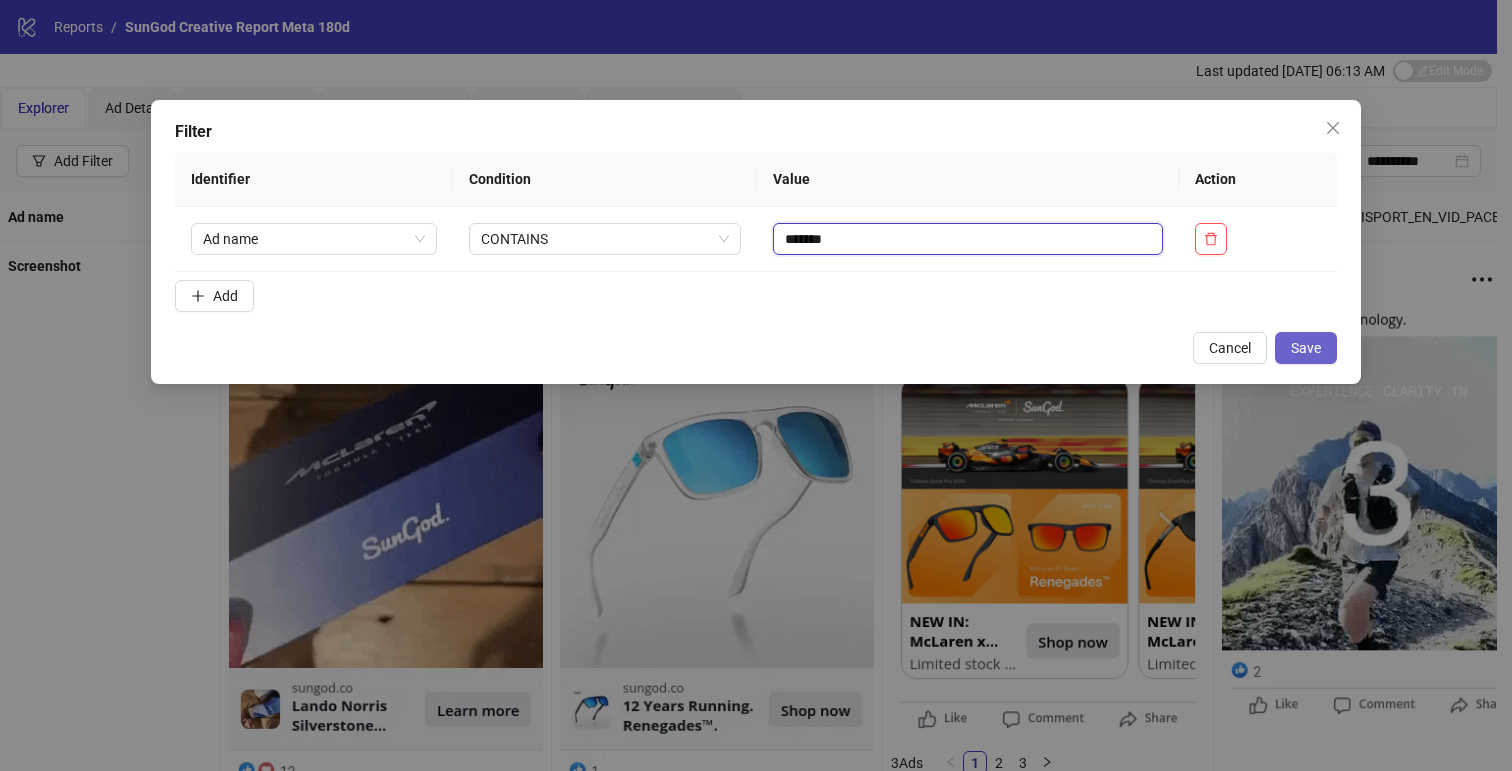 type on "*******" 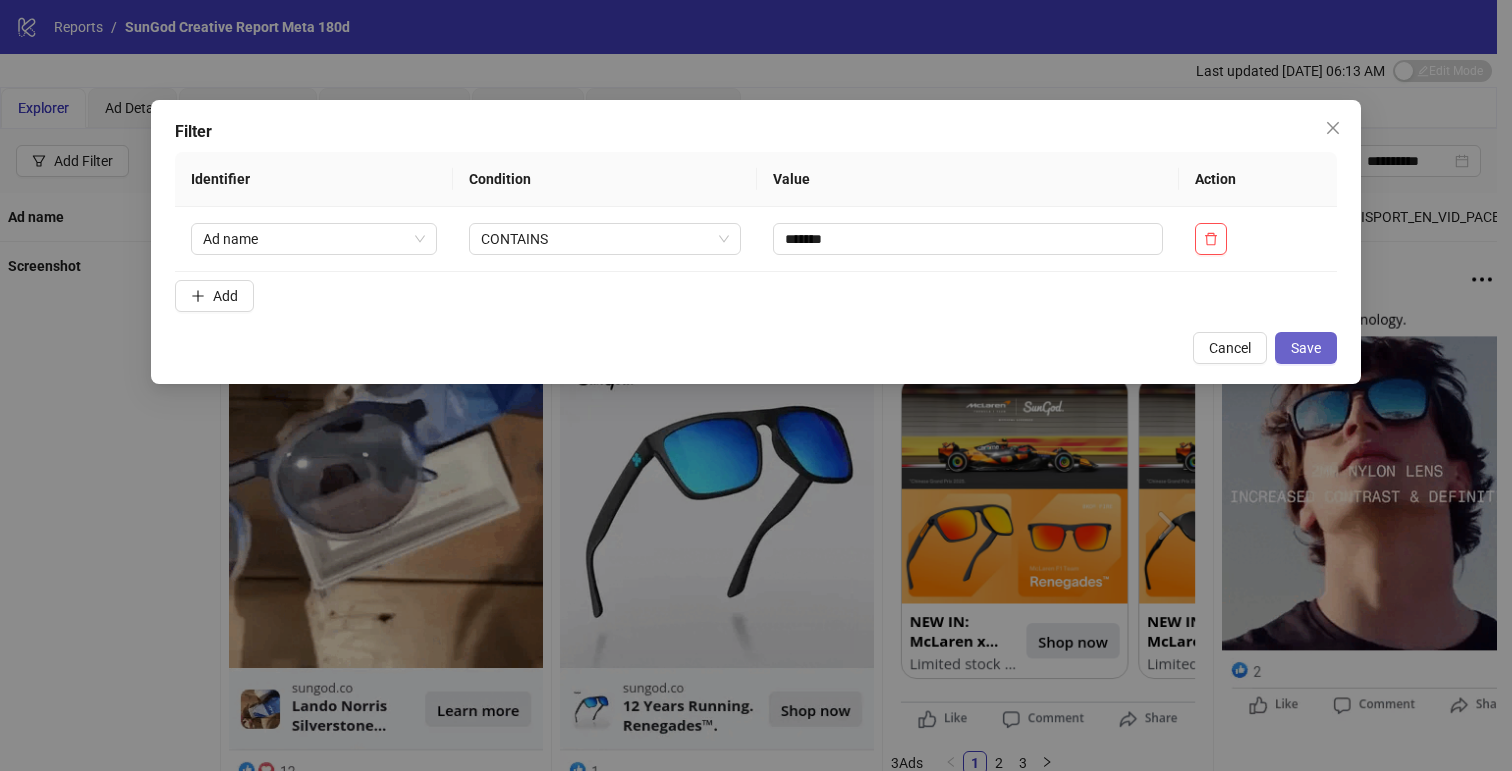 click on "Save" at bounding box center [1306, 348] 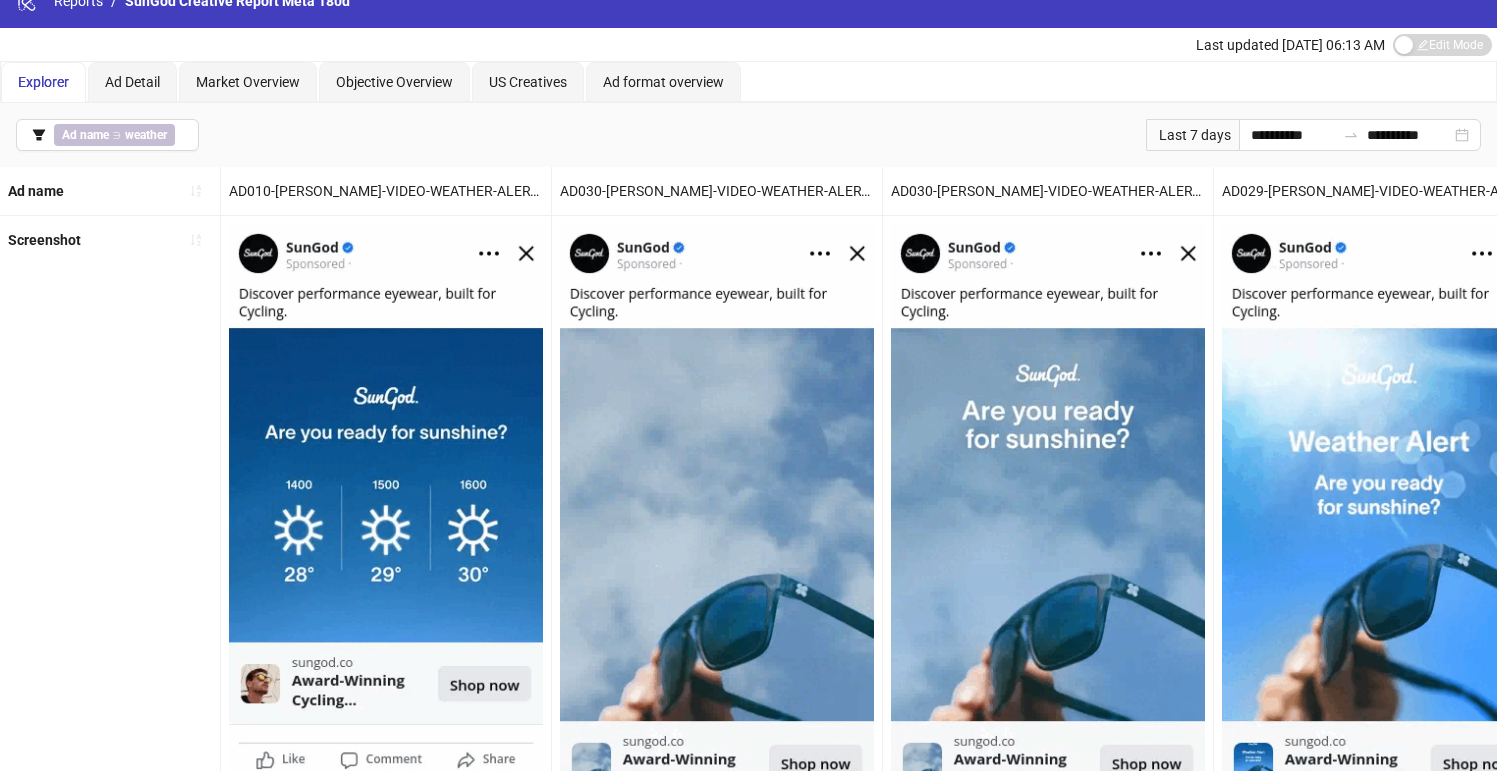scroll, scrollTop: 43, scrollLeft: 0, axis: vertical 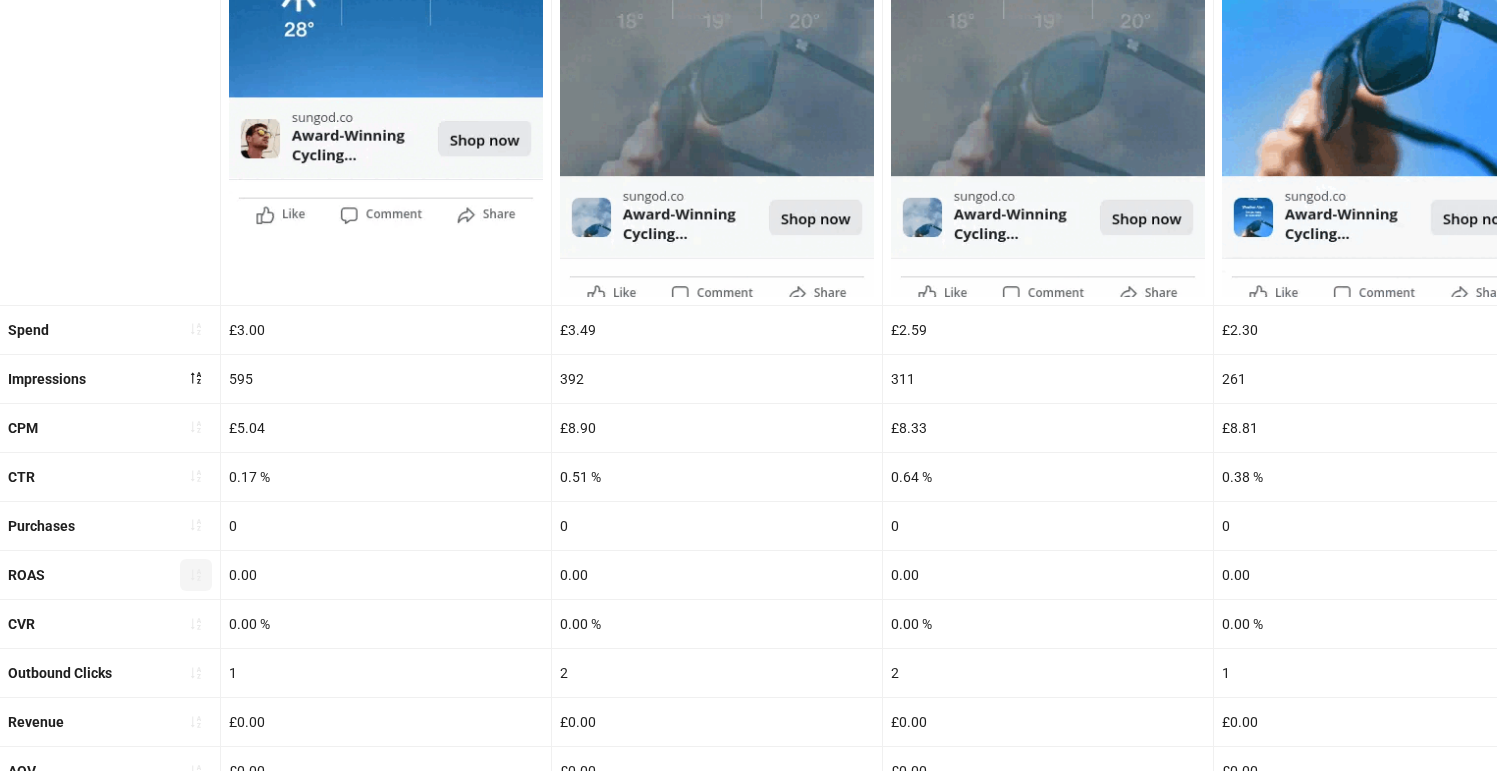 click 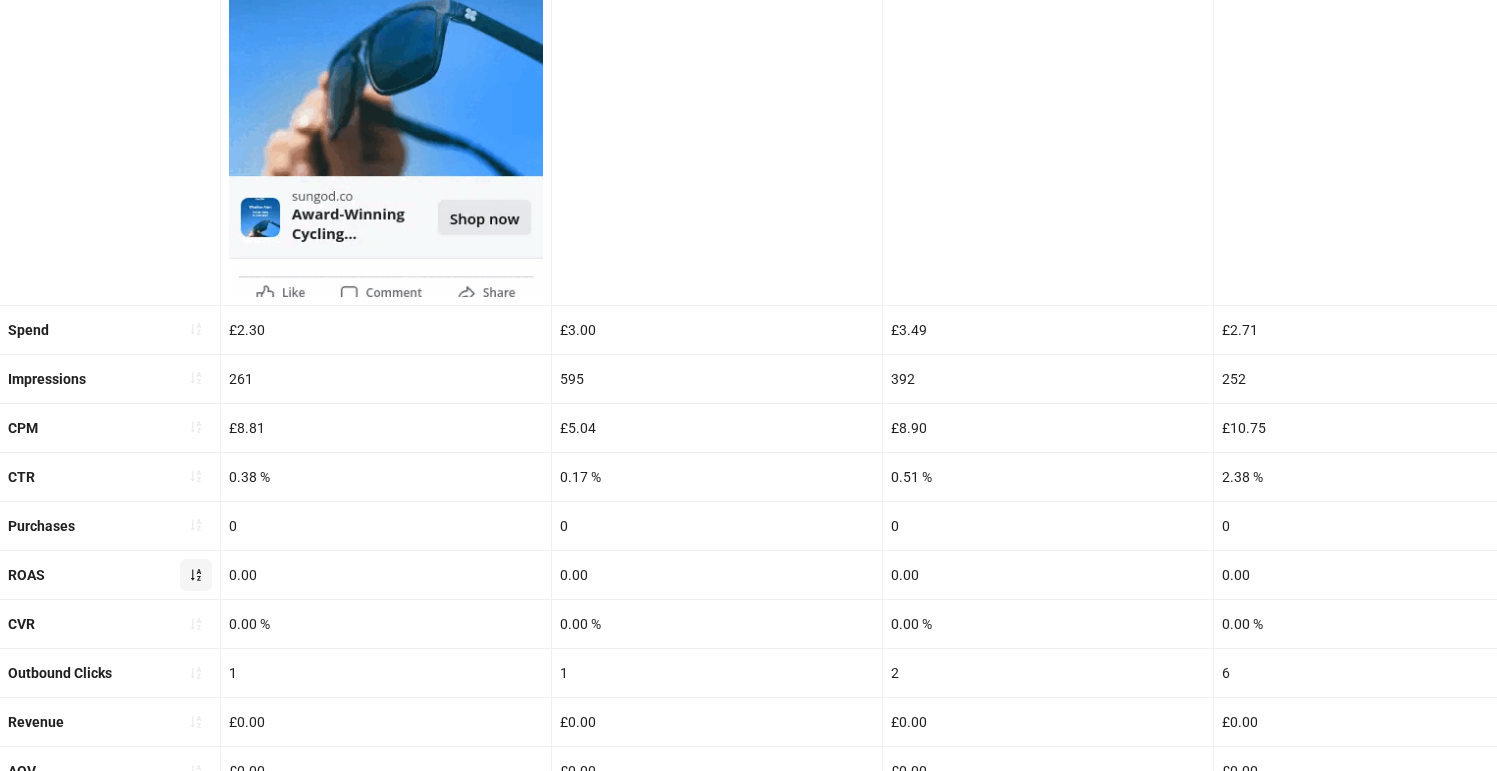click 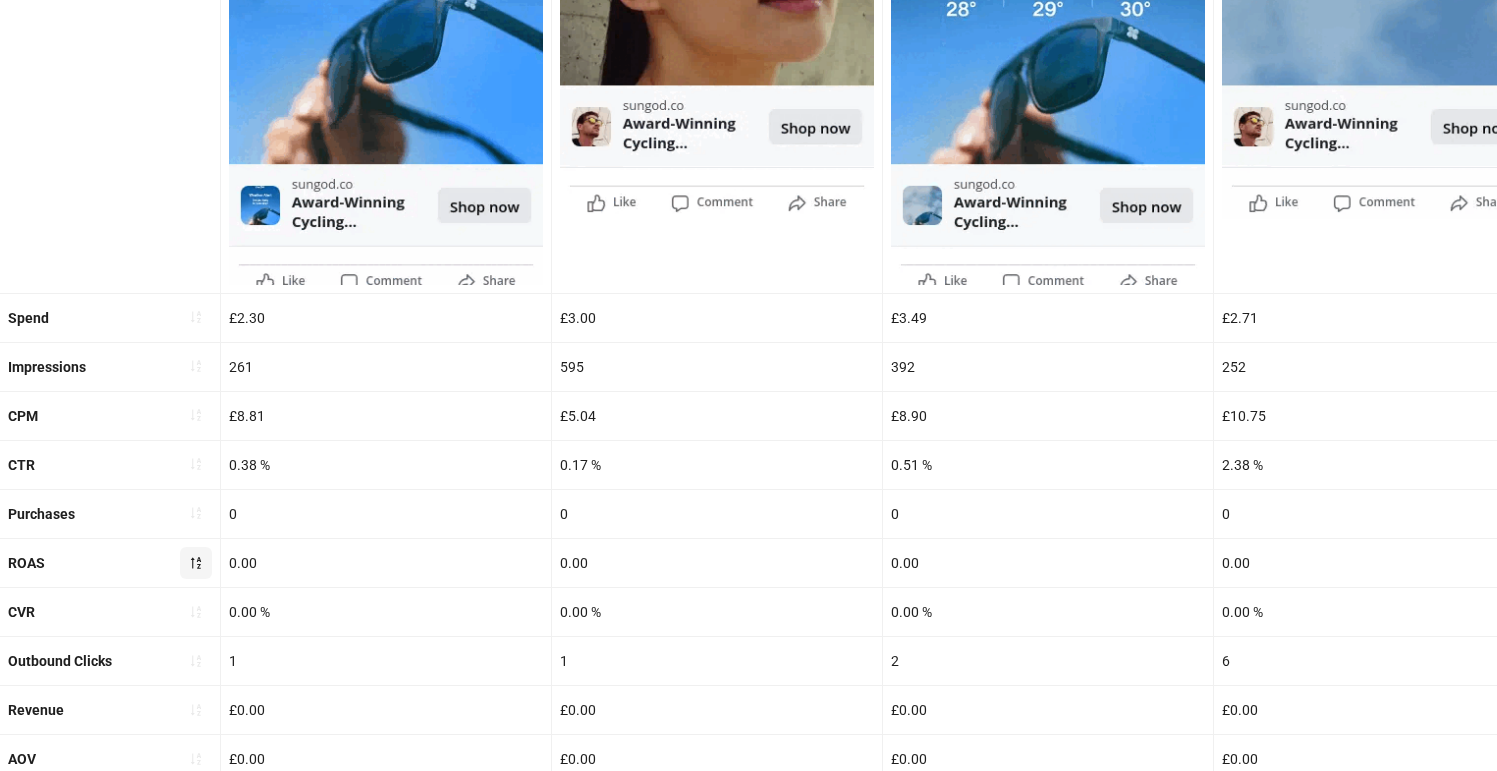 scroll, scrollTop: 582, scrollLeft: 0, axis: vertical 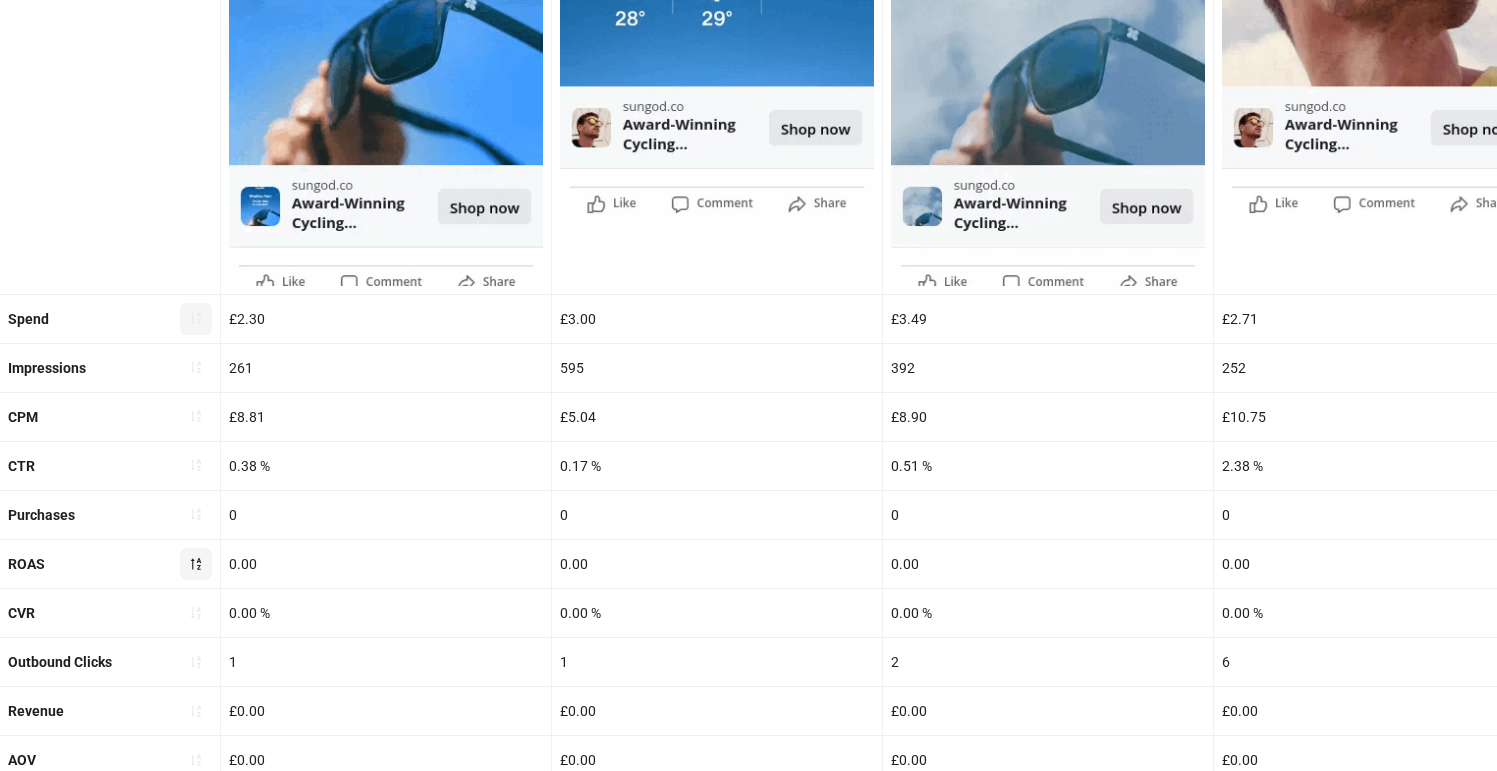 click 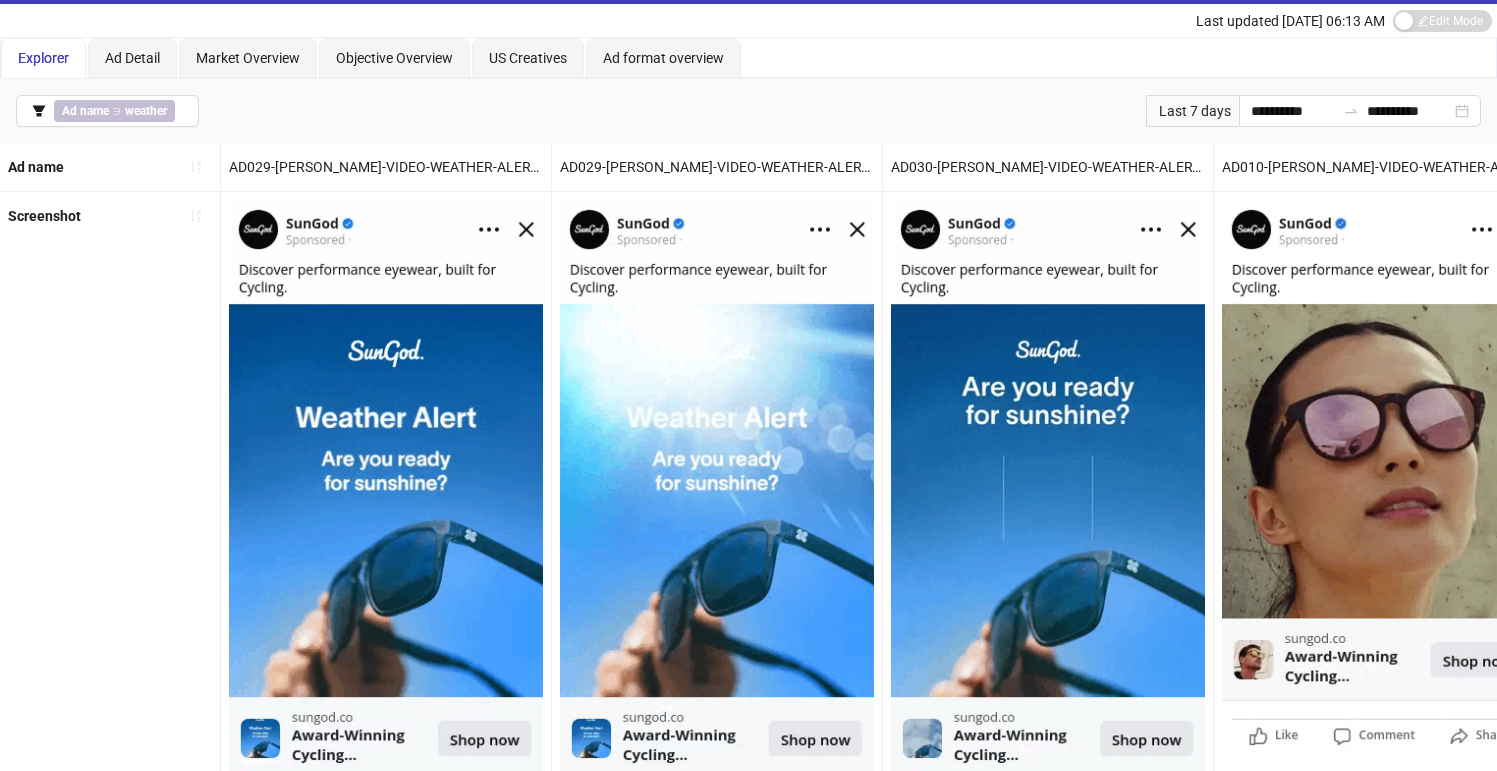 scroll, scrollTop: 165, scrollLeft: 0, axis: vertical 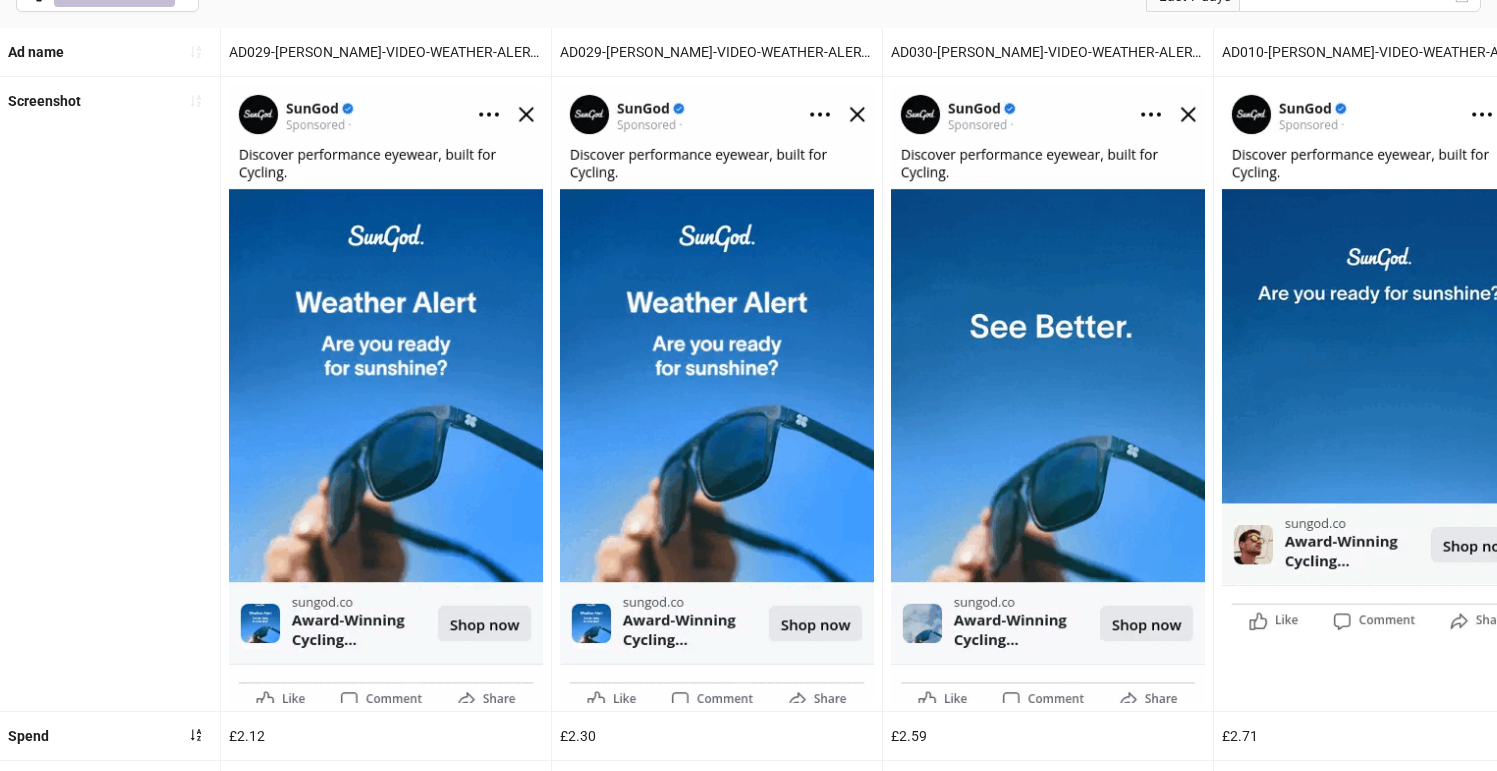 drag, startPoint x: 192, startPoint y: 738, endPoint x: 243, endPoint y: 672, distance: 83.40863 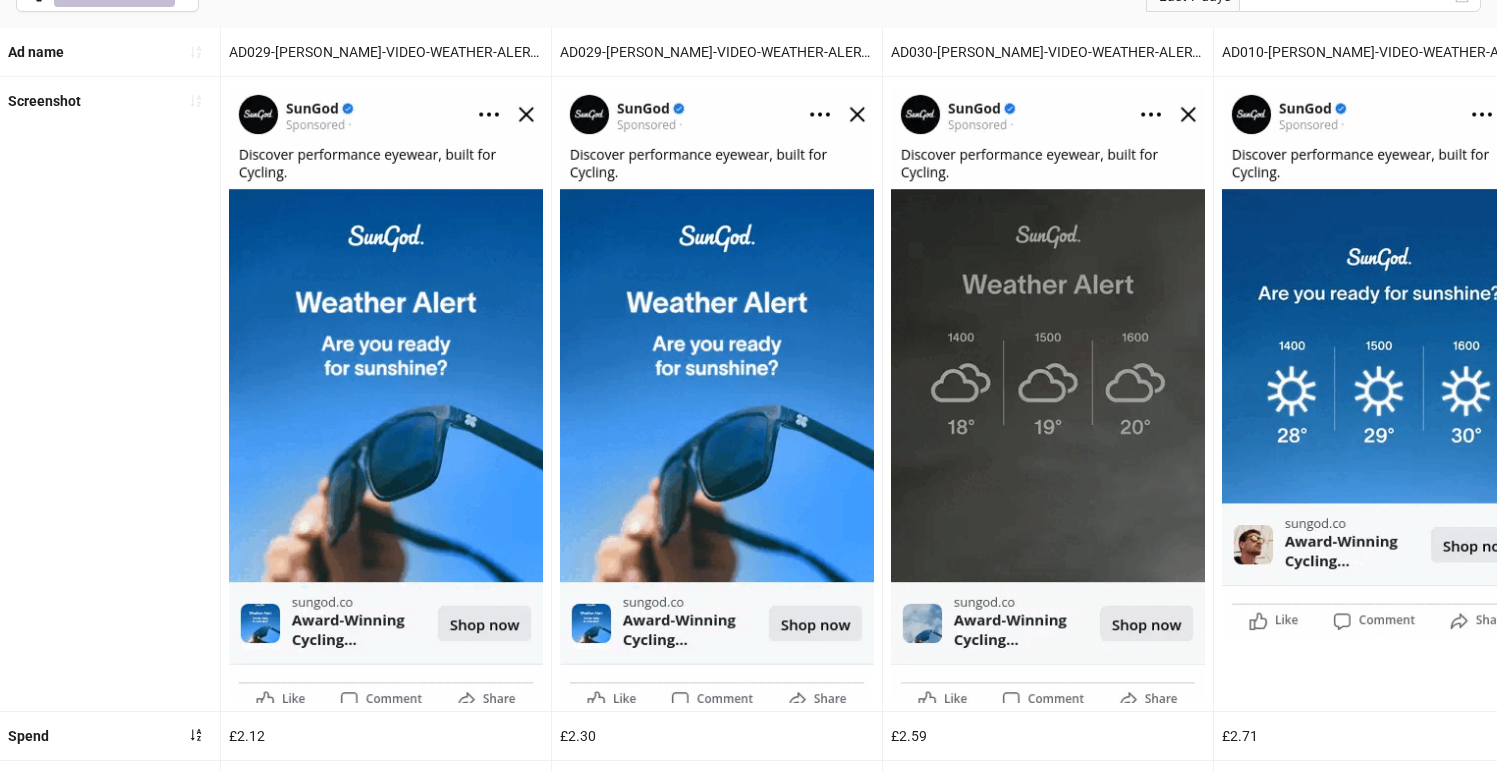 click 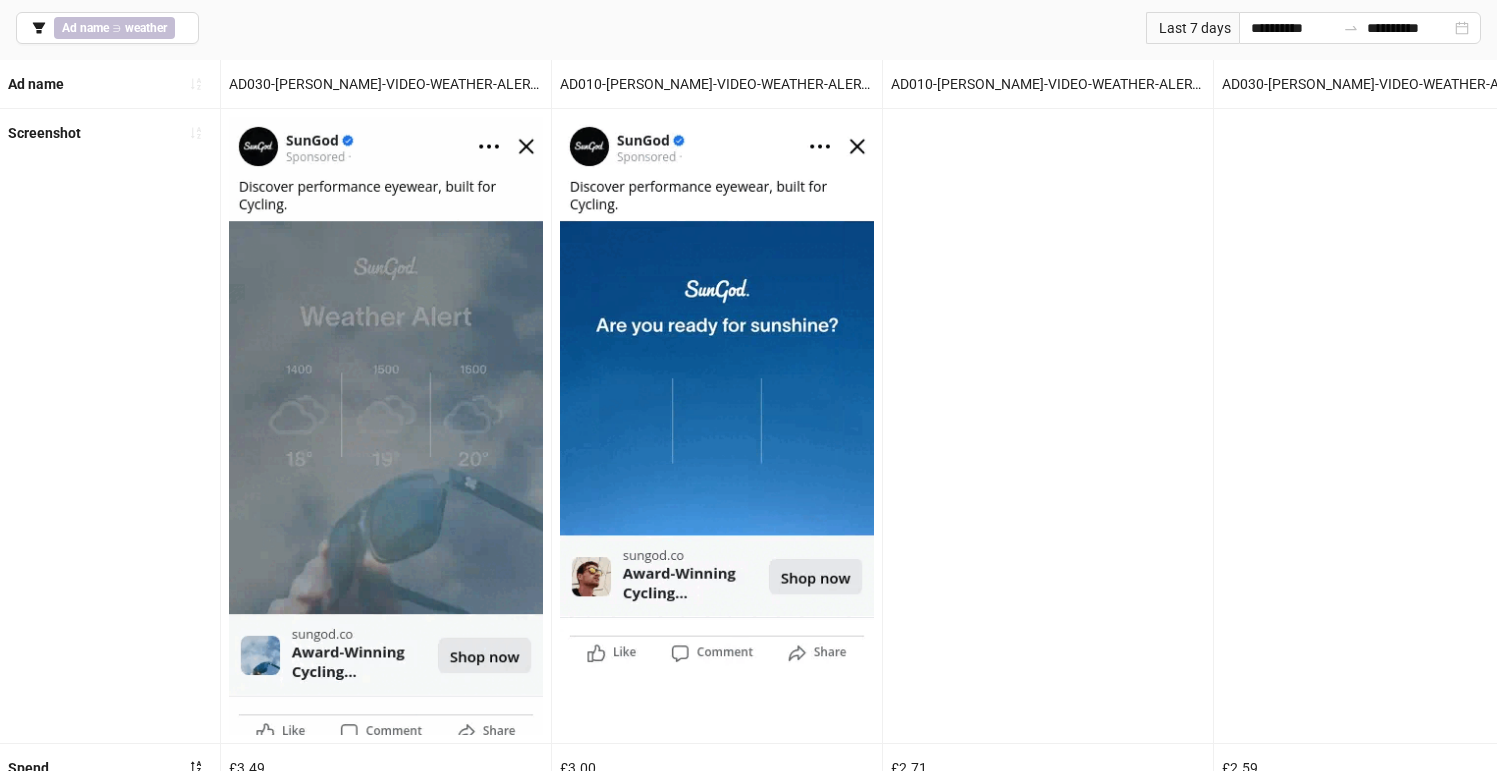 scroll, scrollTop: 0, scrollLeft: 0, axis: both 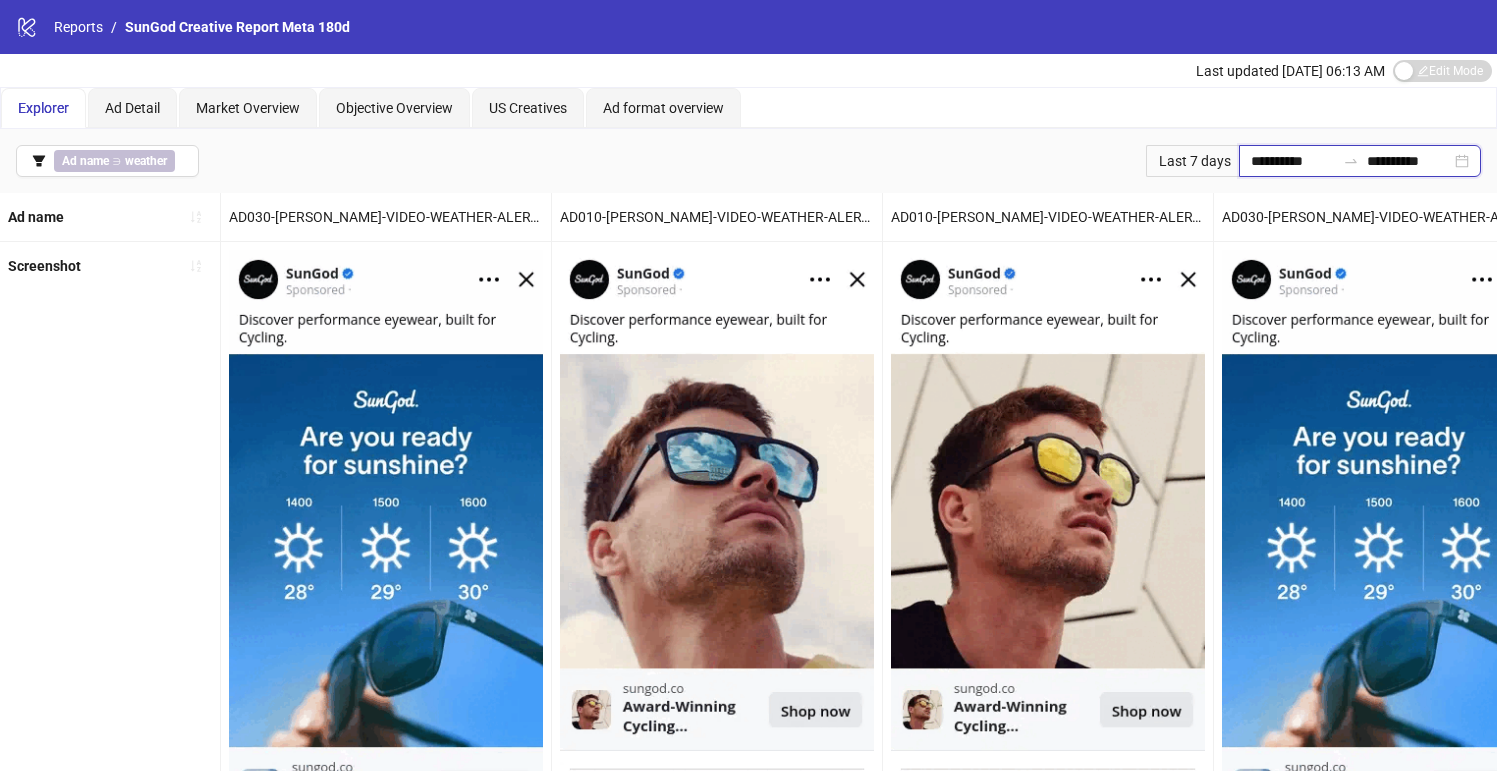 click on "**********" at bounding box center (1293, 161) 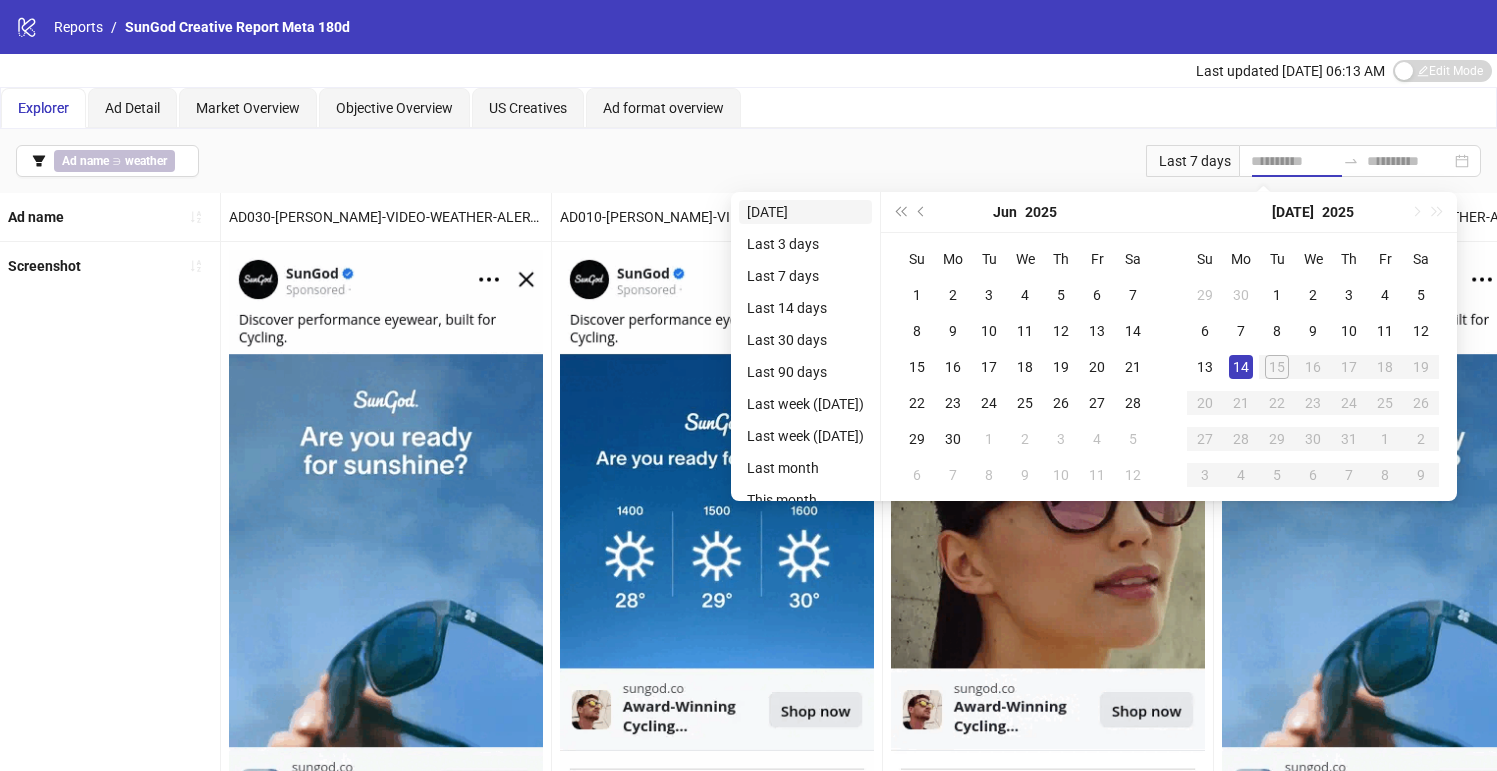 click on "[DATE]" at bounding box center [805, 212] 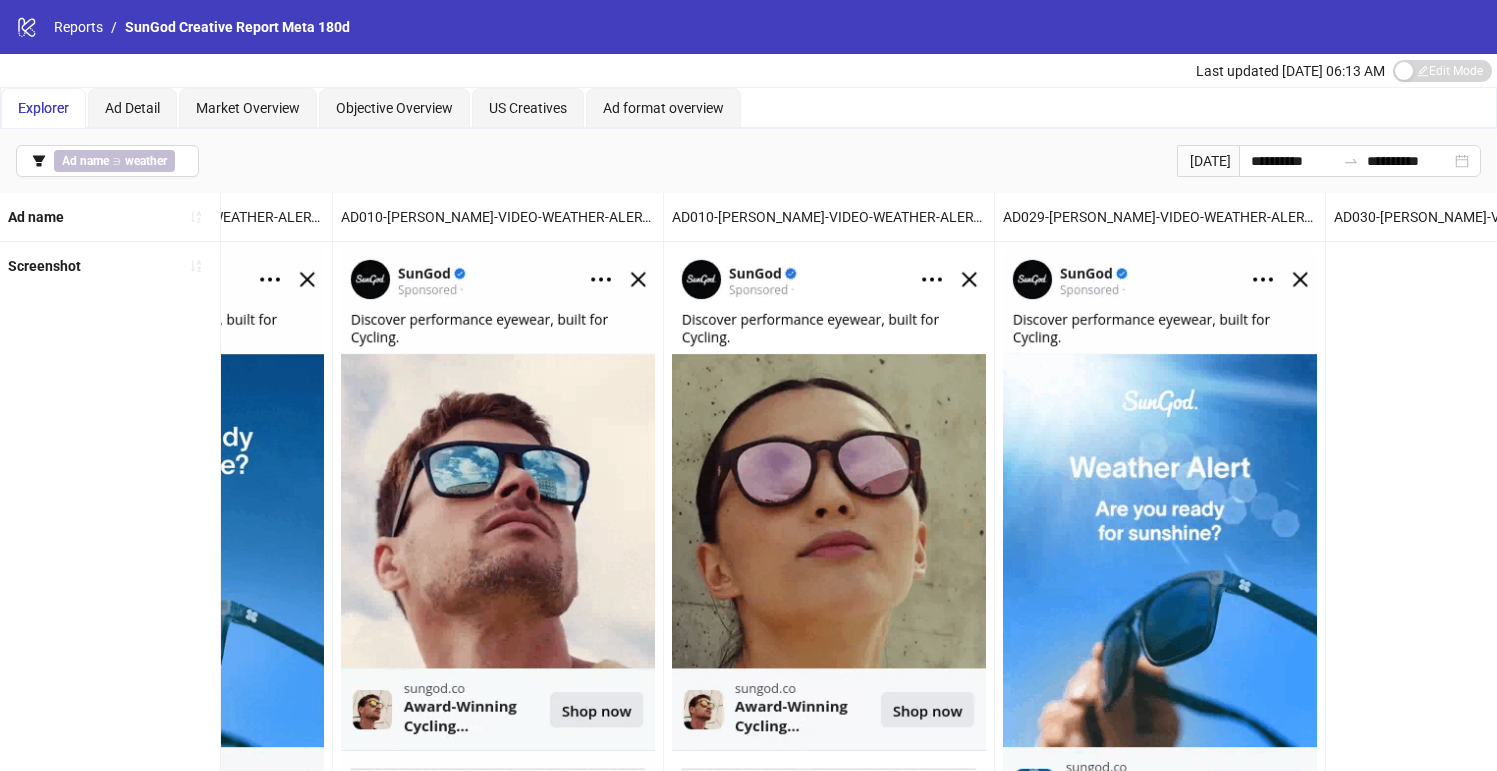 scroll, scrollTop: 0, scrollLeft: 0, axis: both 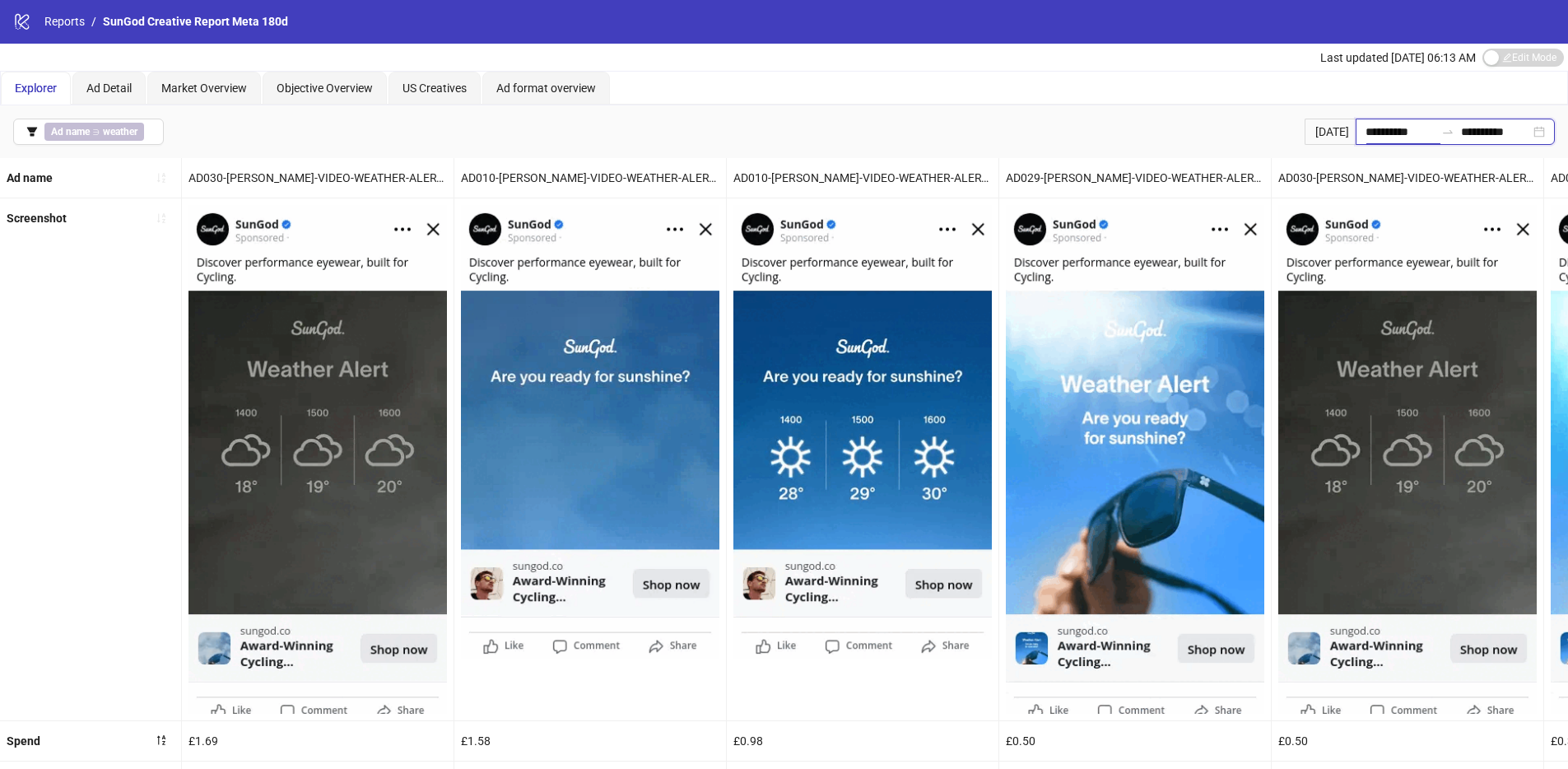 click on "**********" at bounding box center [1400, 132] 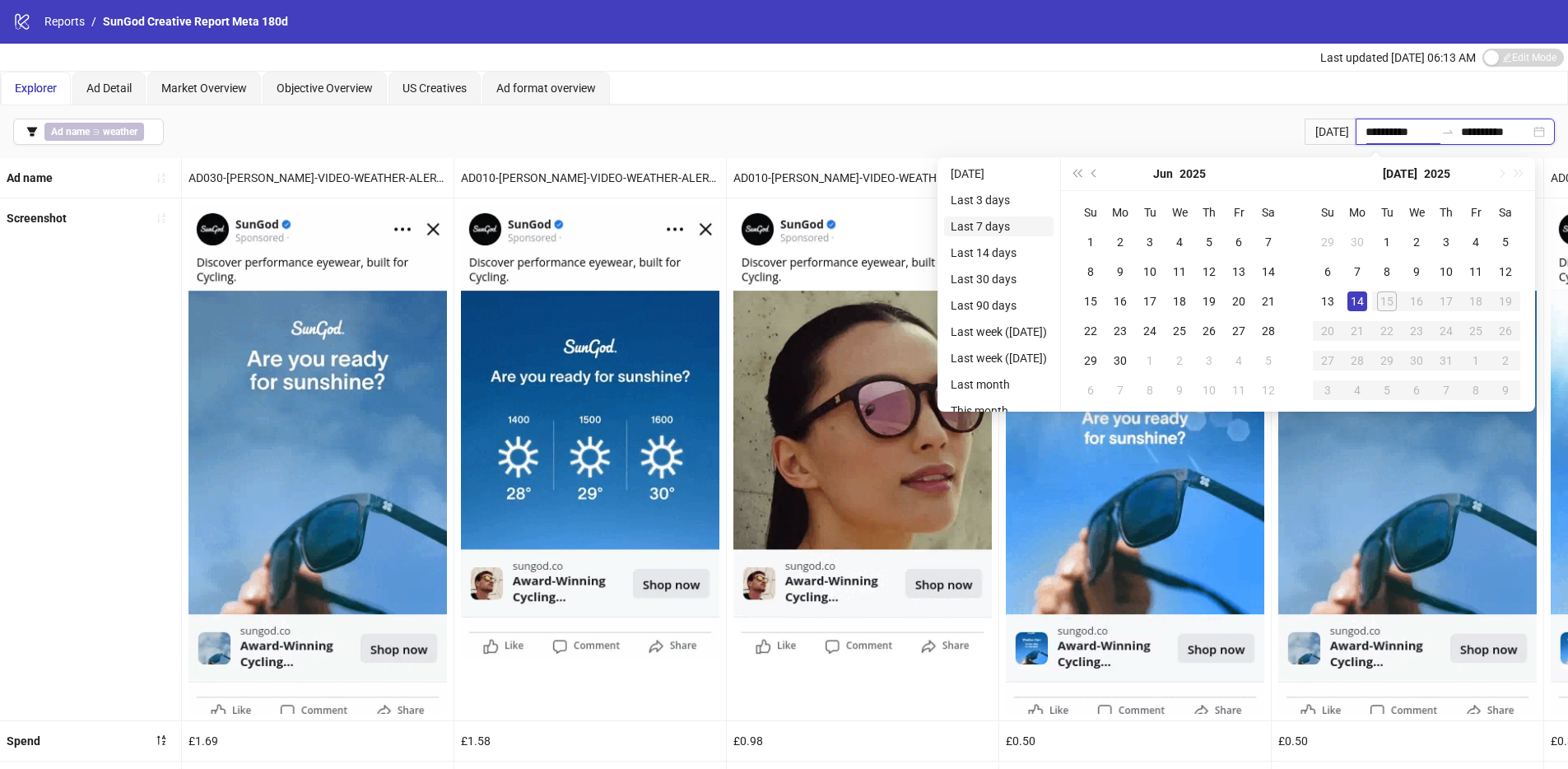 type on "**********" 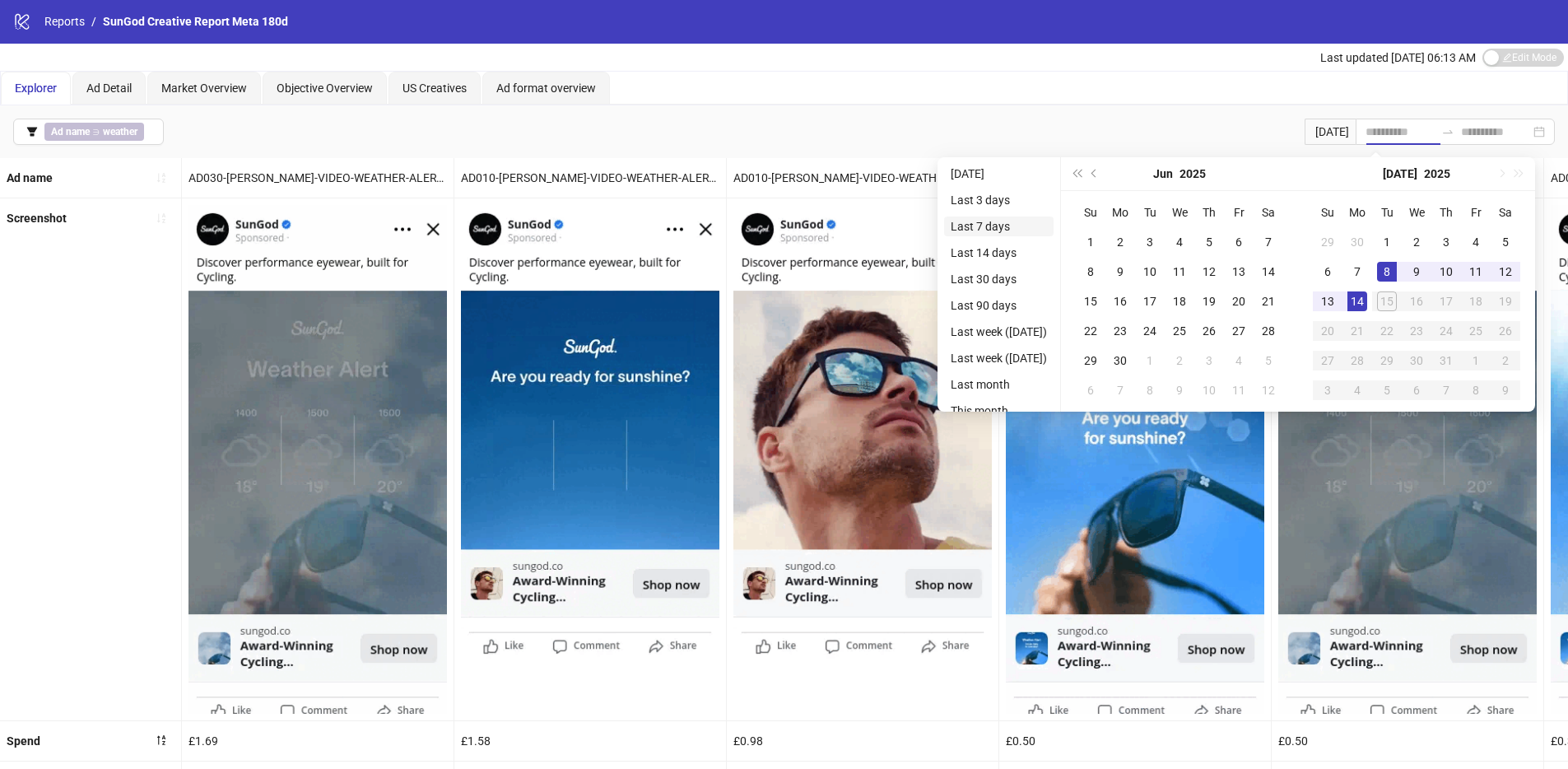 click on "Last 7 days" at bounding box center [998, 226] 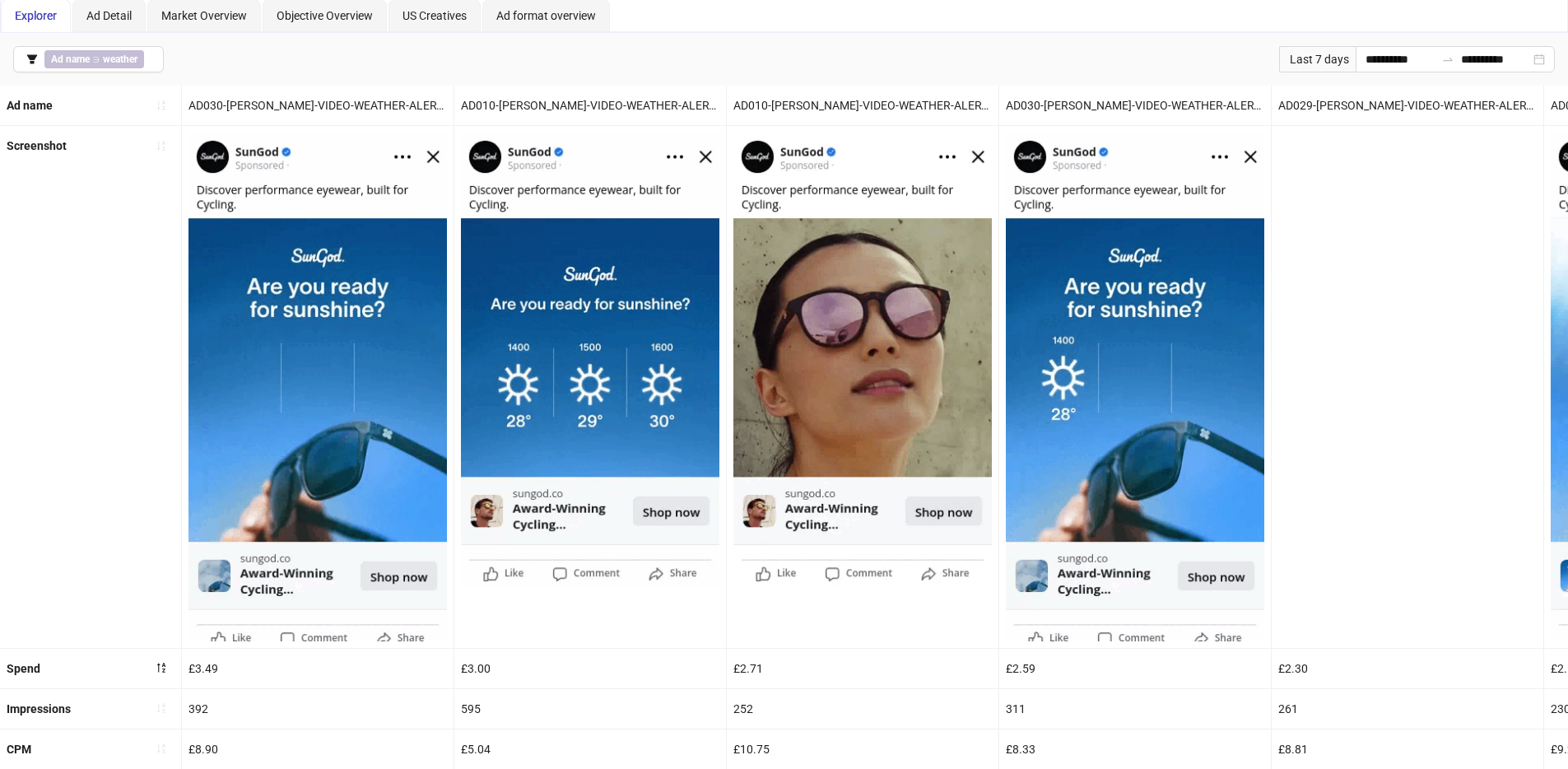 scroll, scrollTop: 97, scrollLeft: 0, axis: vertical 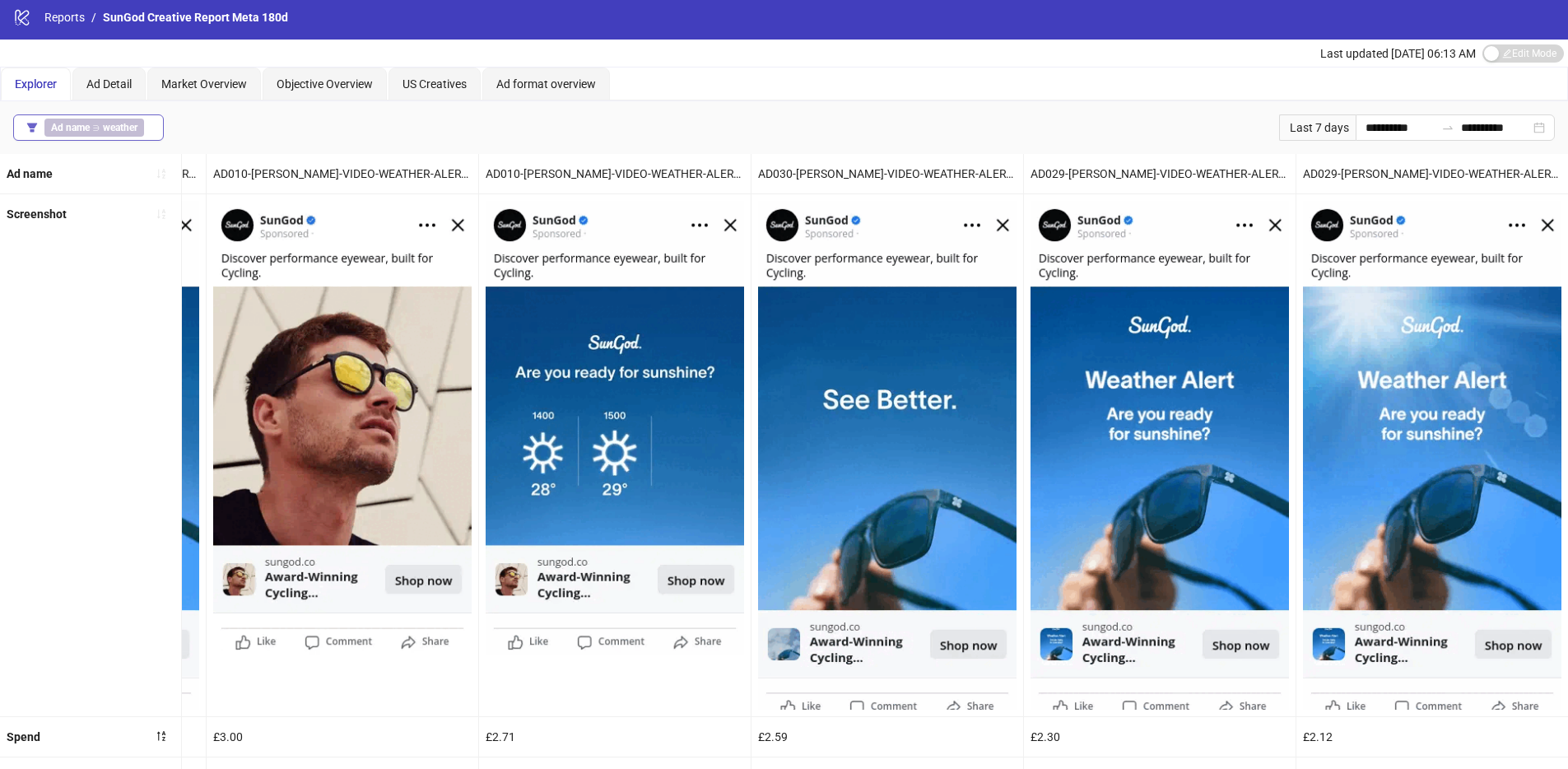 click on "weather" at bounding box center (120, 128) 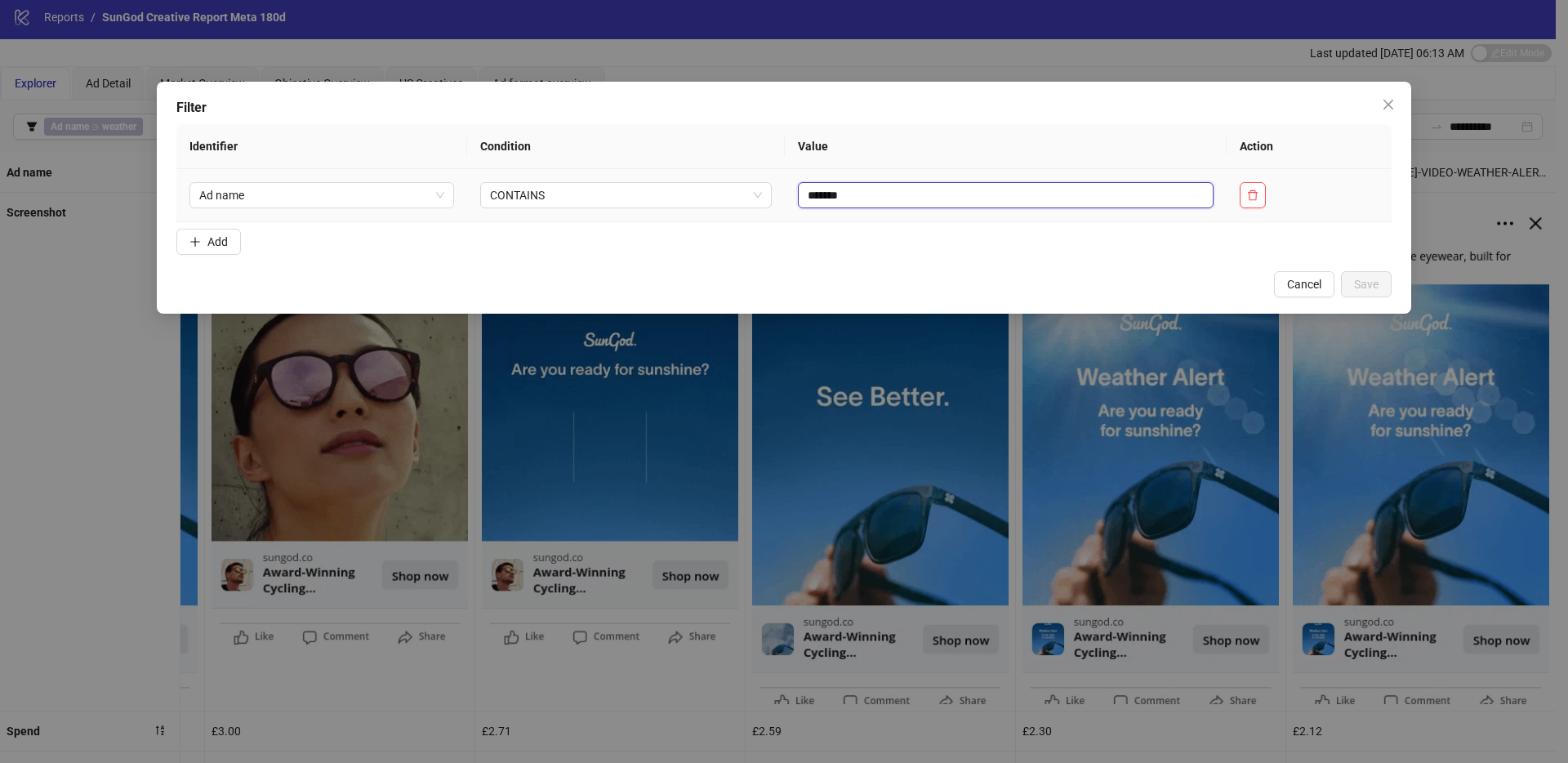 click on "*******" at bounding box center [1005, 195] 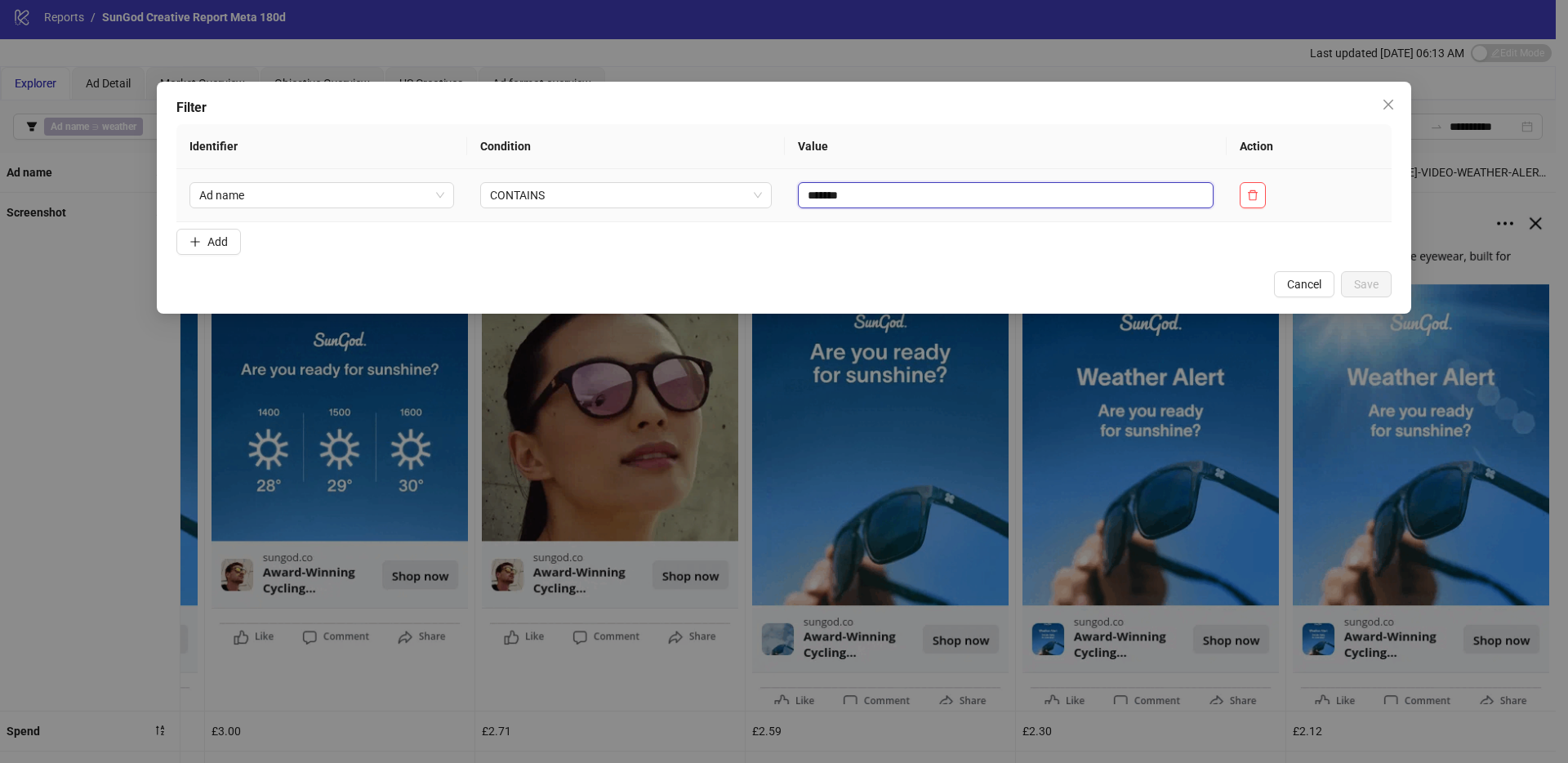 click on "*******" at bounding box center [1005, 195] 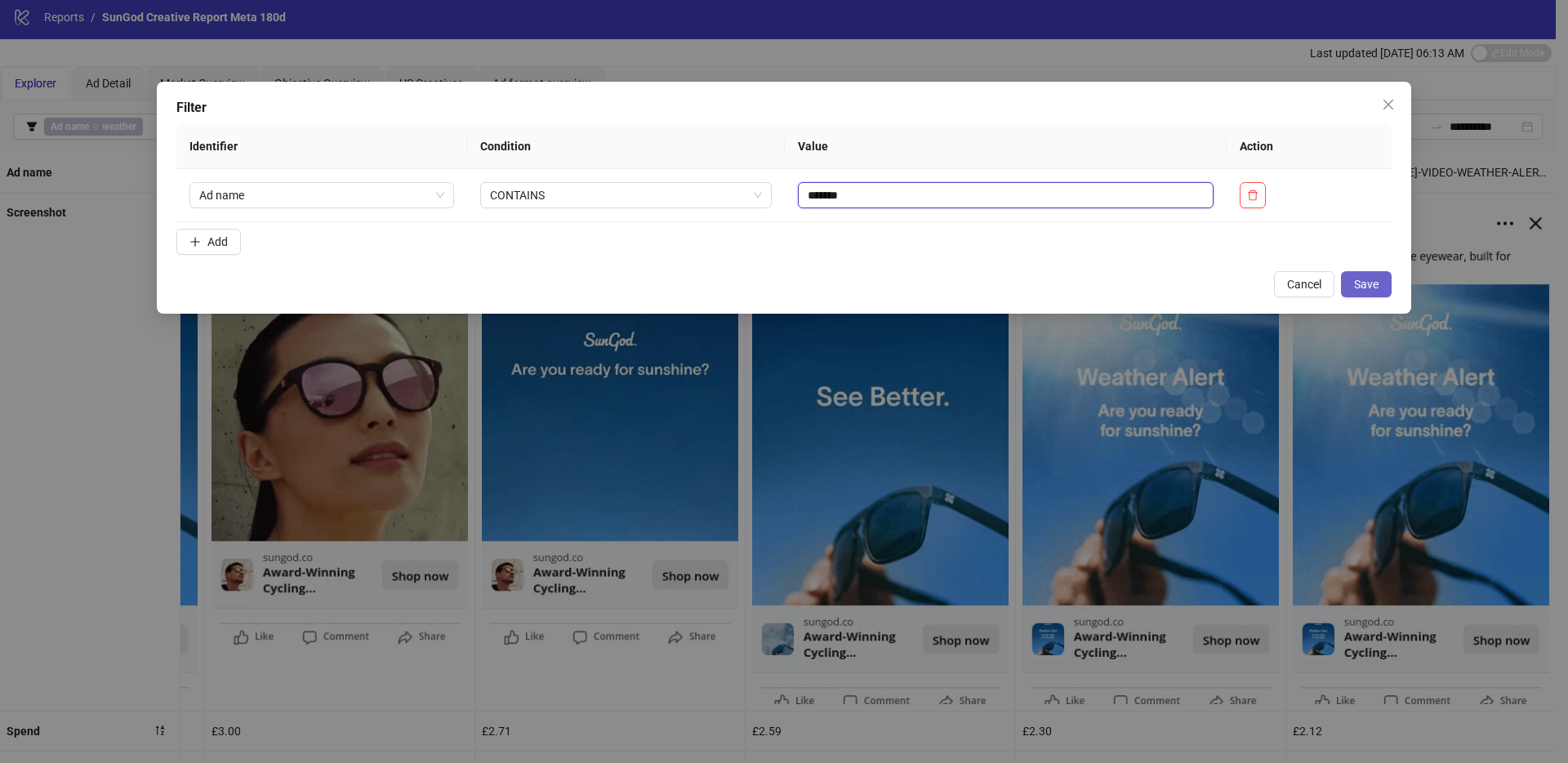 type on "*******" 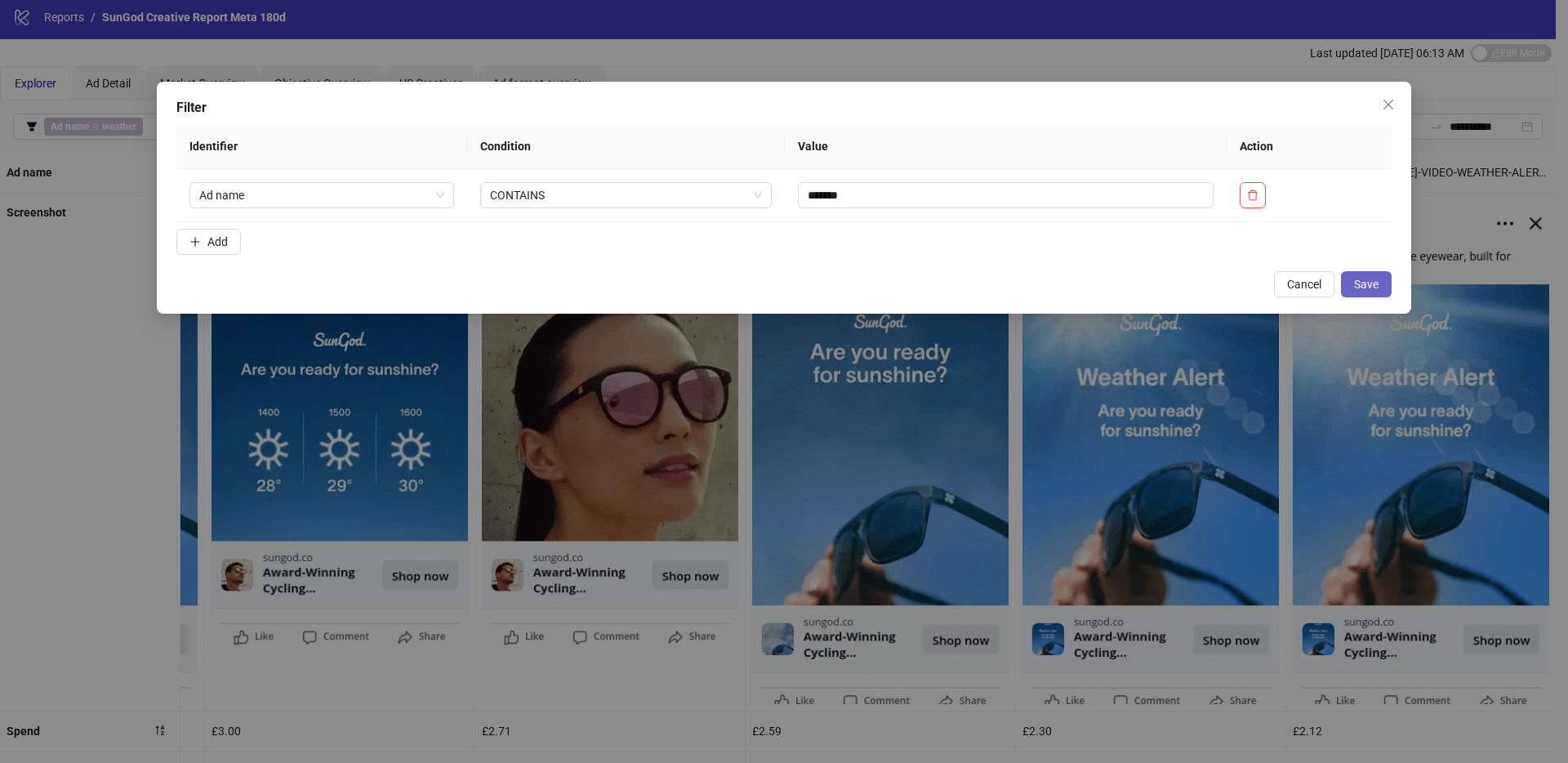 click on "Save" at bounding box center [1366, 284] 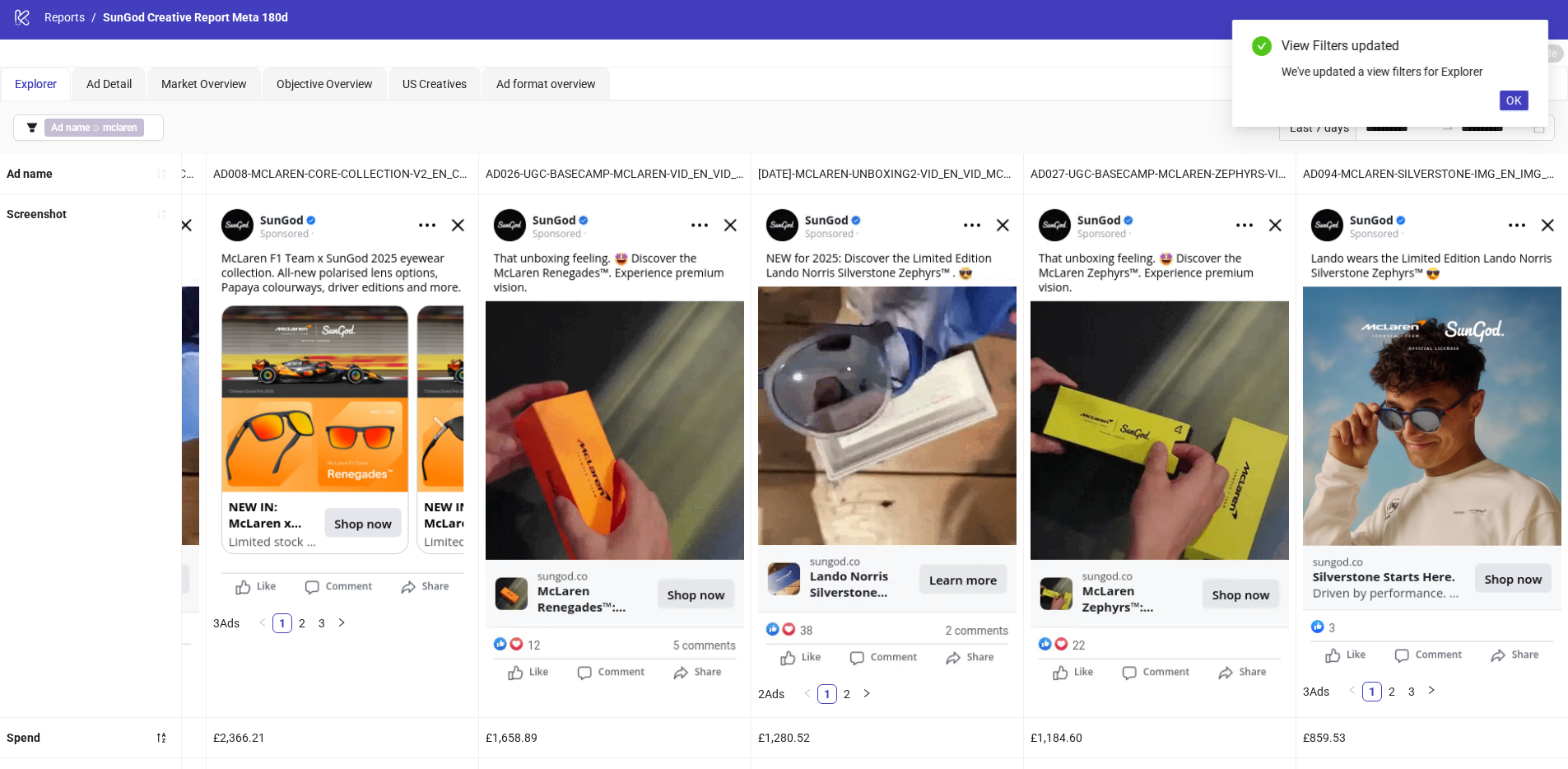 click on "View Filters updated We've updated a view filters for Explorer OK" at bounding box center [1390, 73] 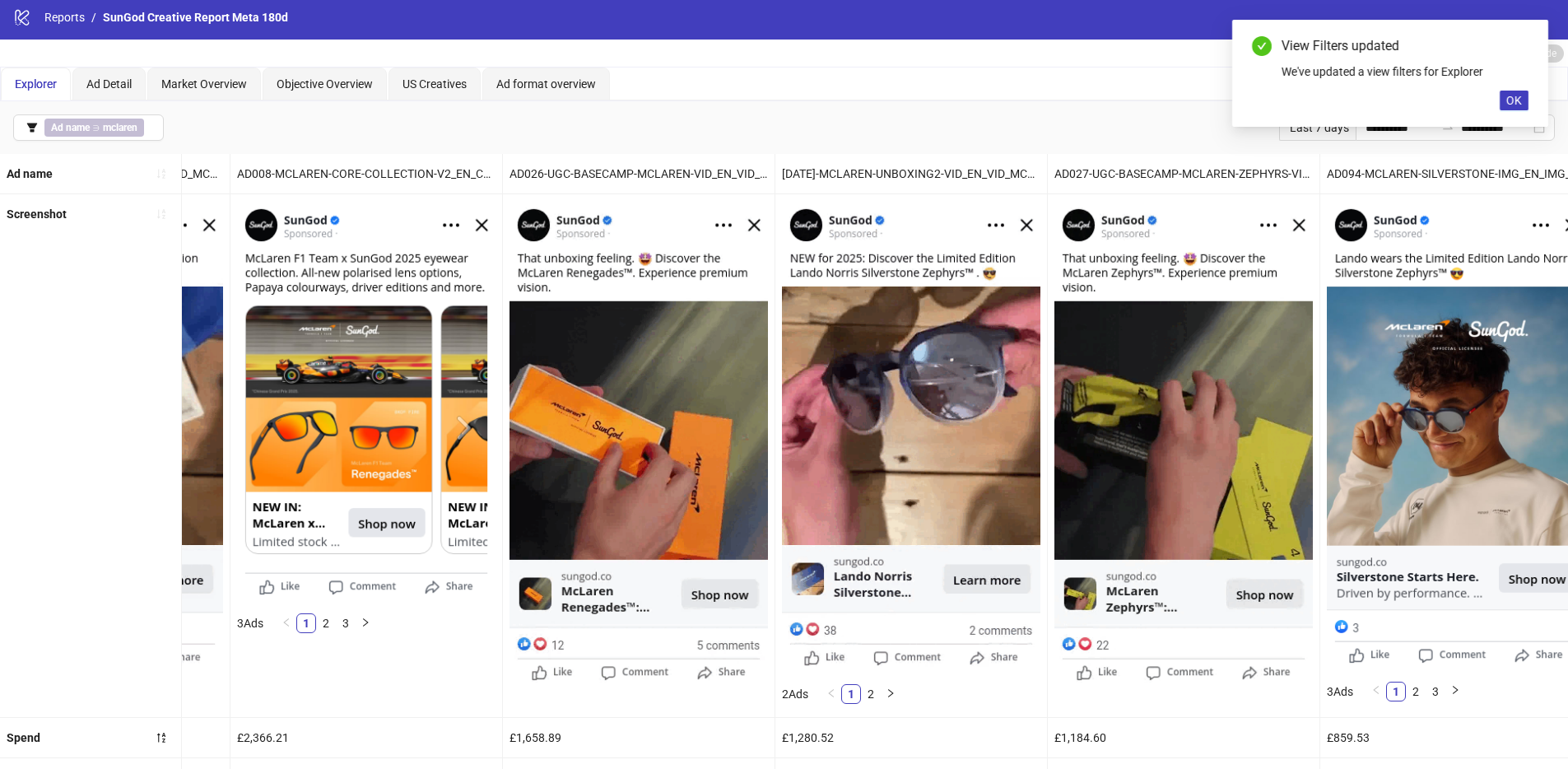 scroll, scrollTop: 0, scrollLeft: 212, axis: horizontal 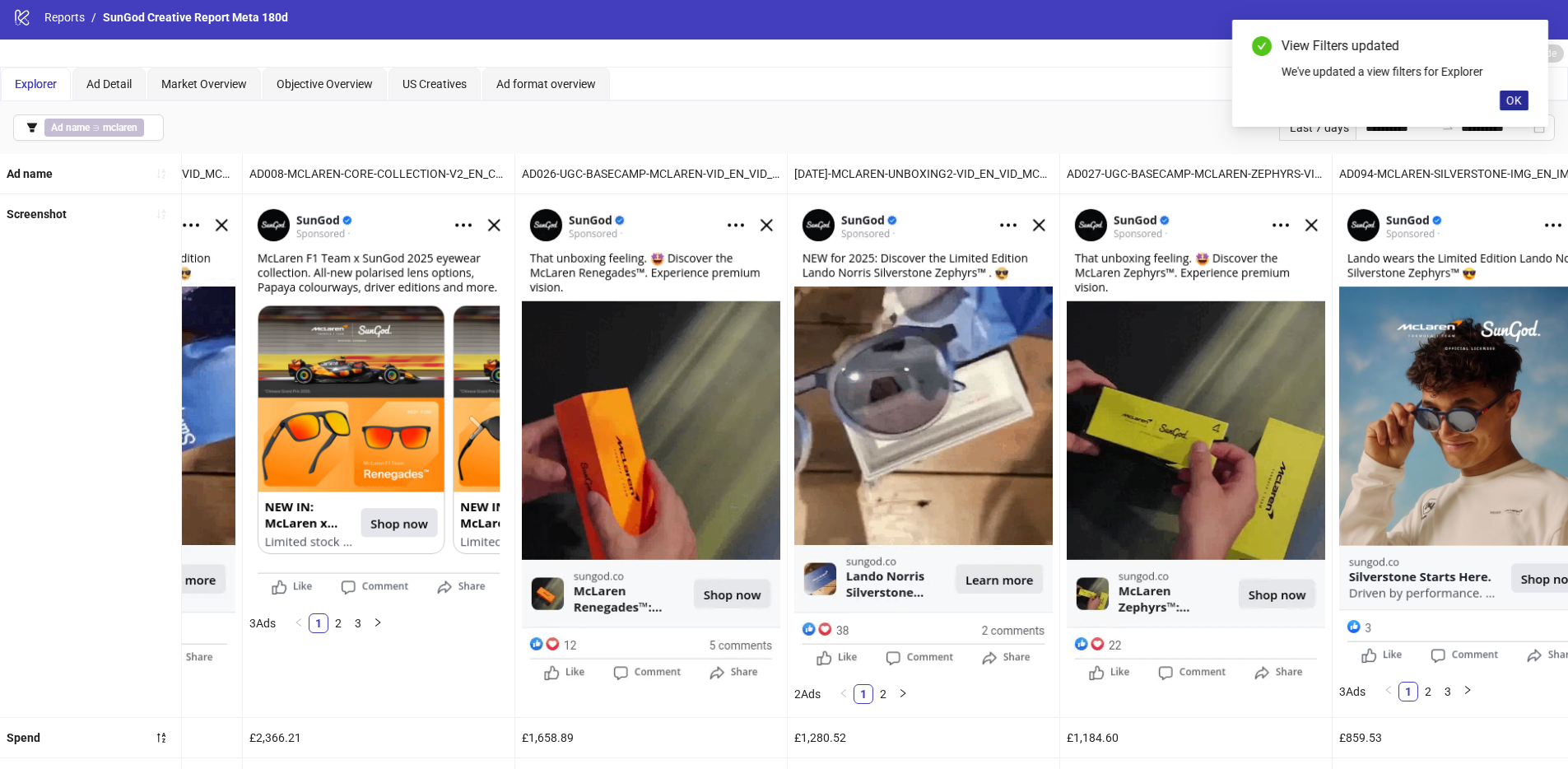 click on "OK" at bounding box center [1514, 100] 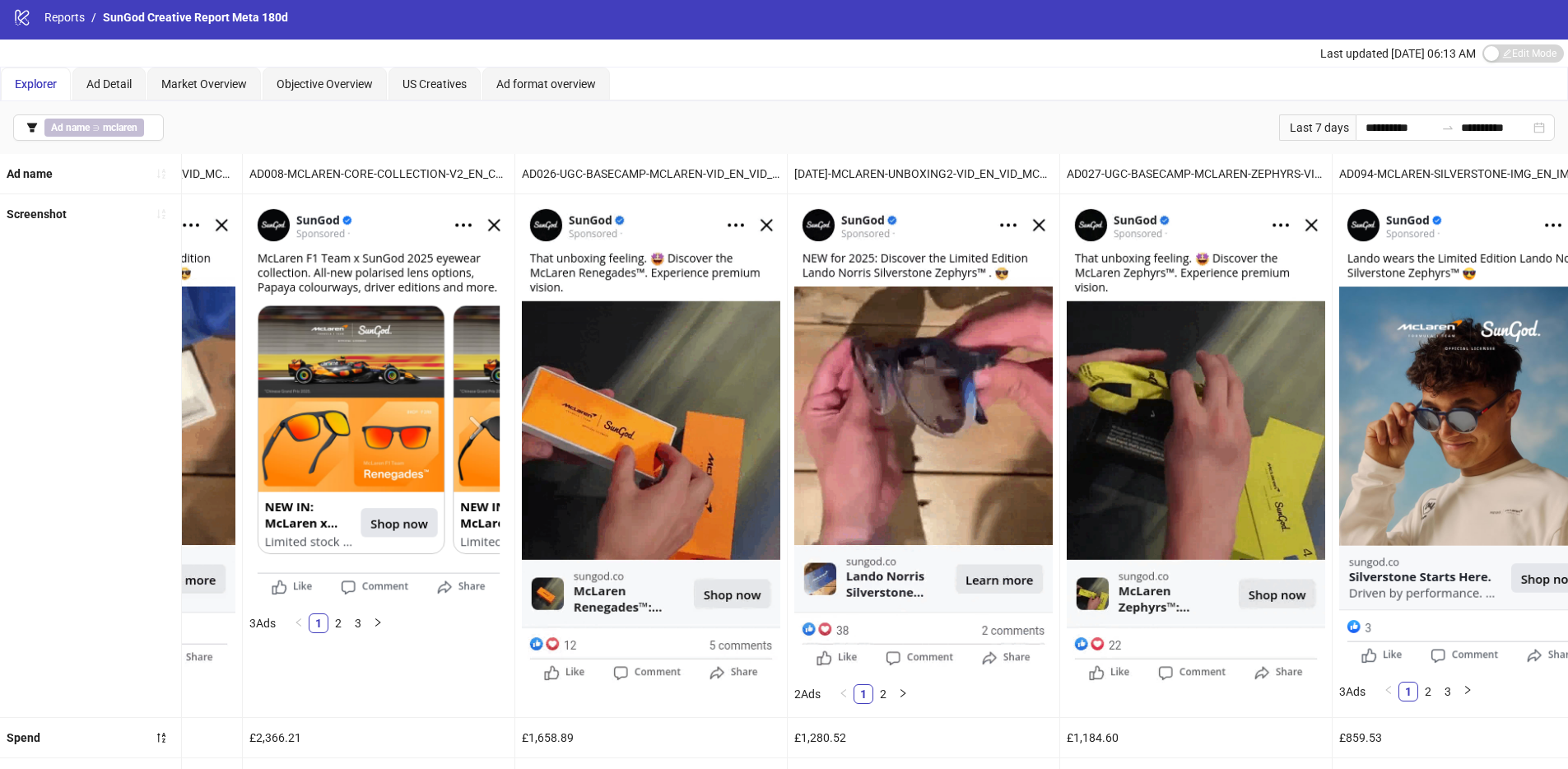 scroll, scrollTop: 0, scrollLeft: 0, axis: both 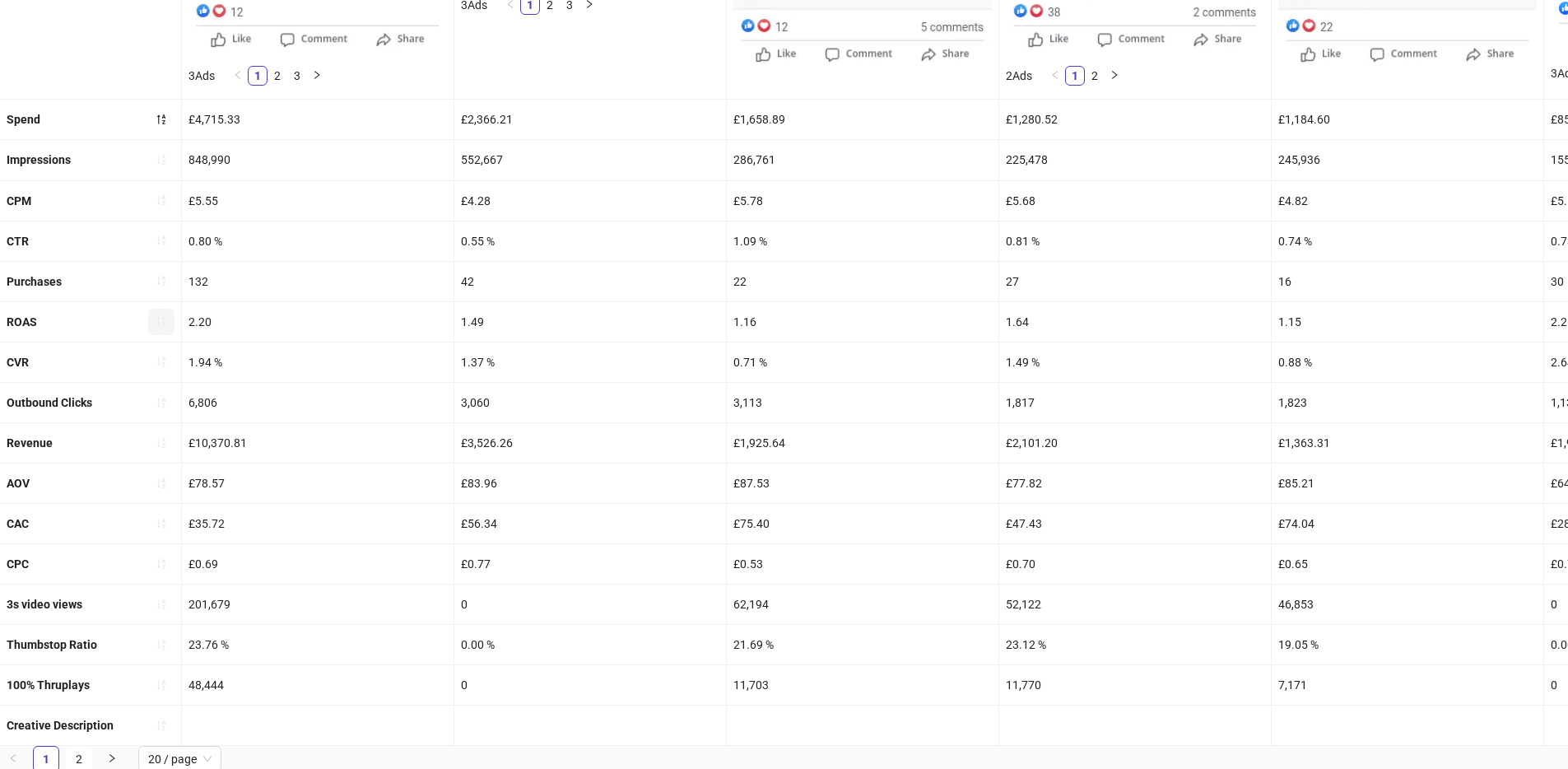 click at bounding box center [161, 322] 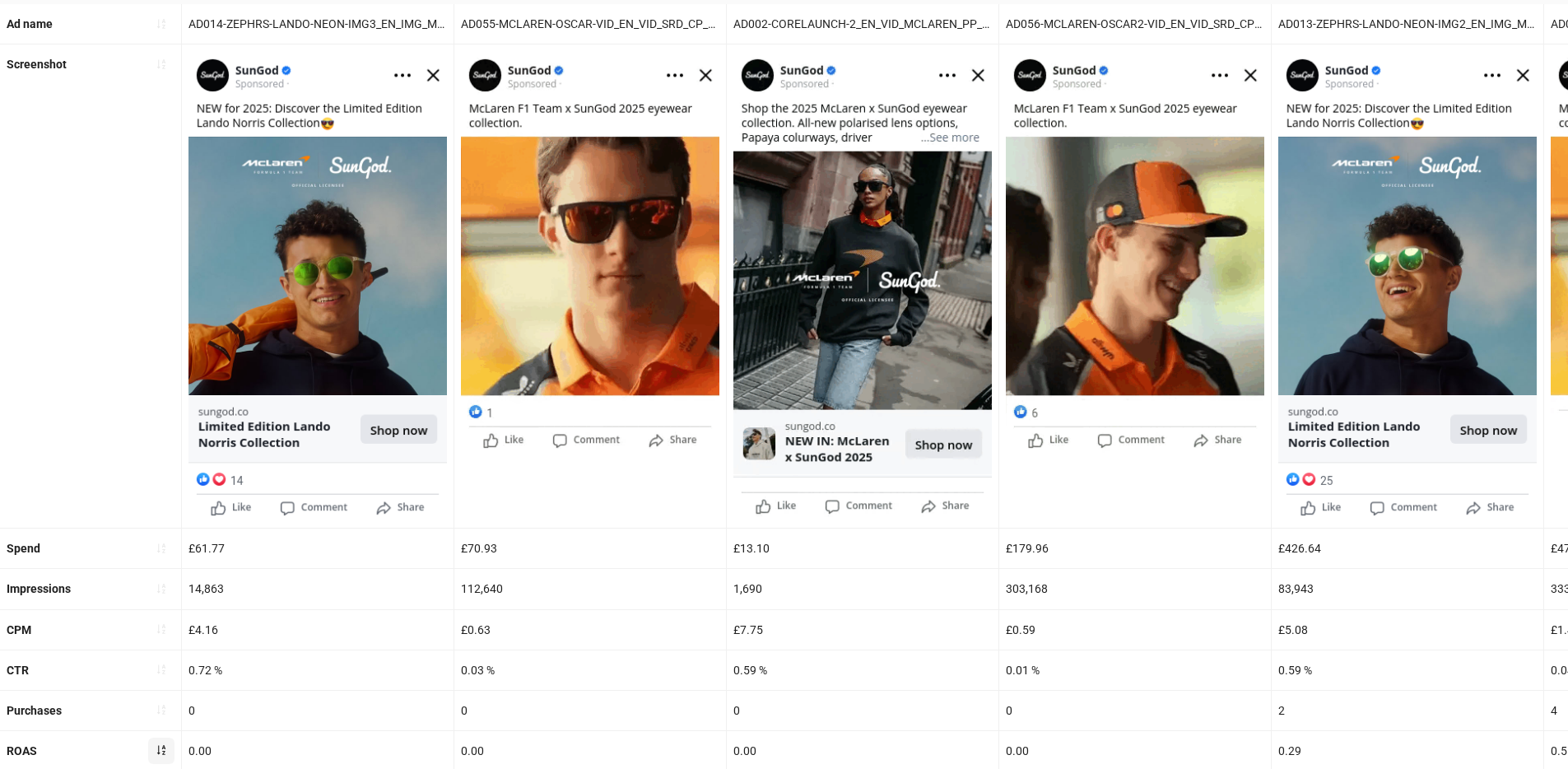 scroll, scrollTop: 599, scrollLeft: 0, axis: vertical 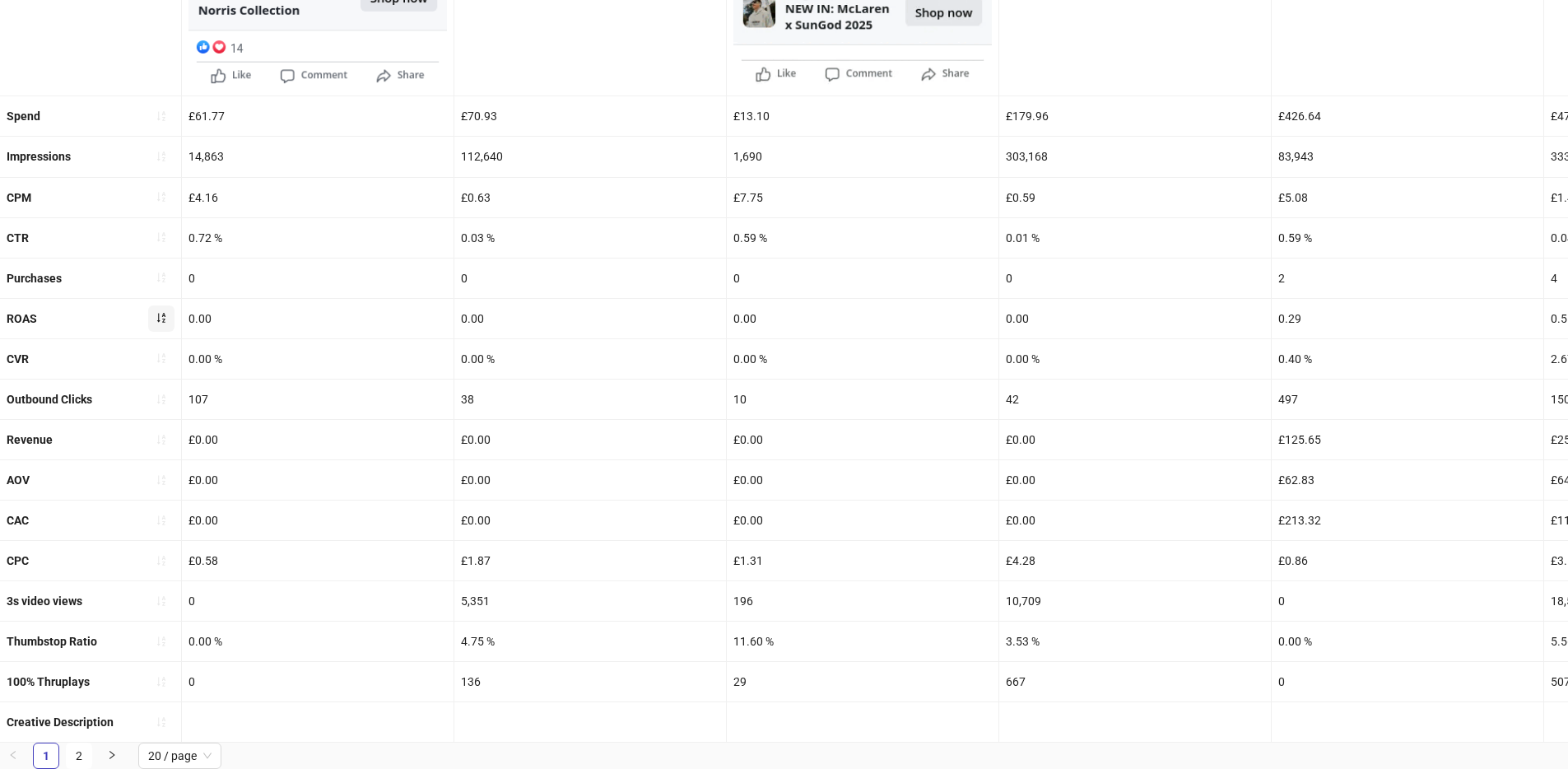 click at bounding box center [161, 319] 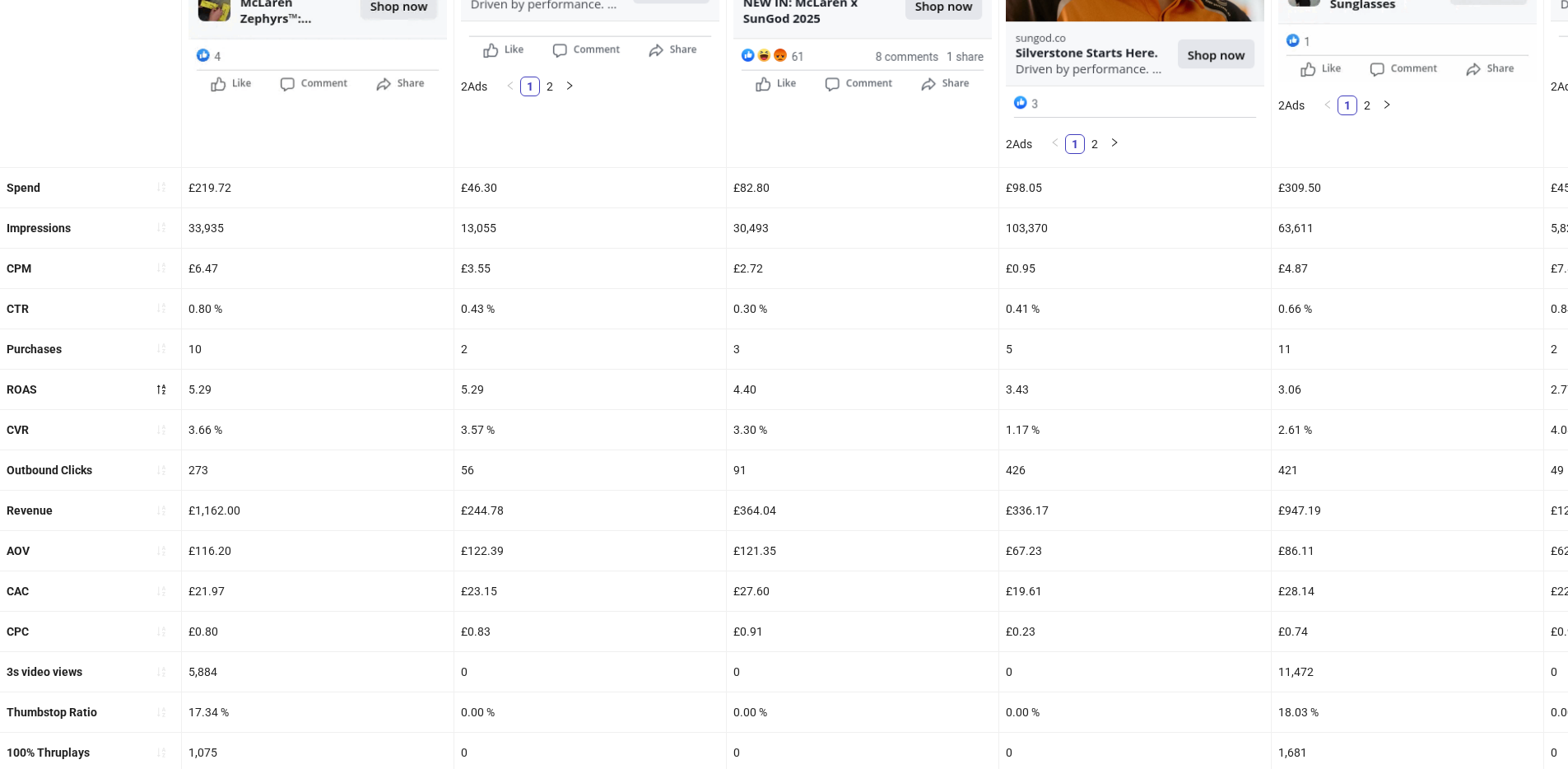 scroll, scrollTop: 677, scrollLeft: 0, axis: vertical 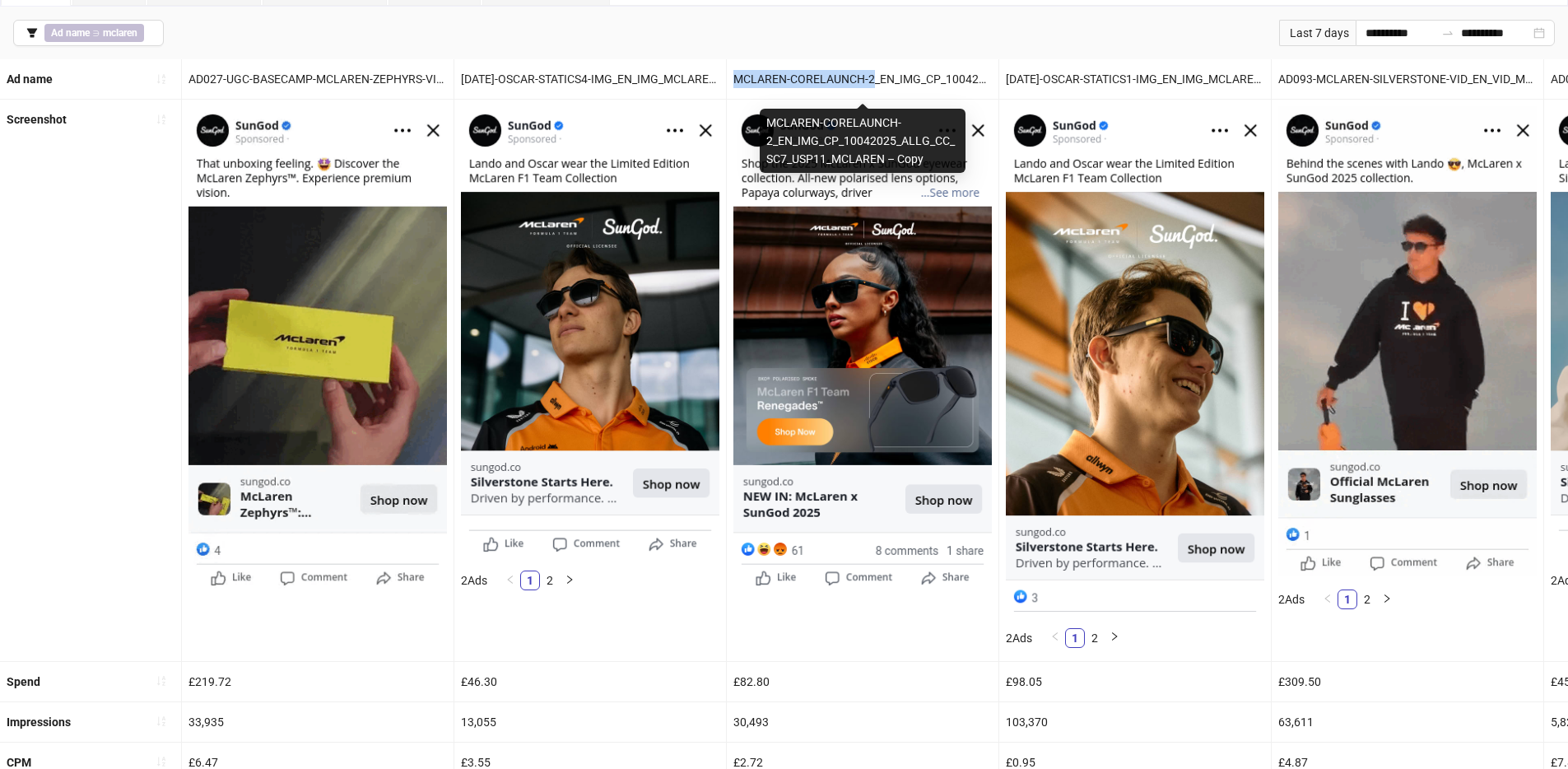 drag, startPoint x: 735, startPoint y: 79, endPoint x: 872, endPoint y: 82, distance: 137.0328 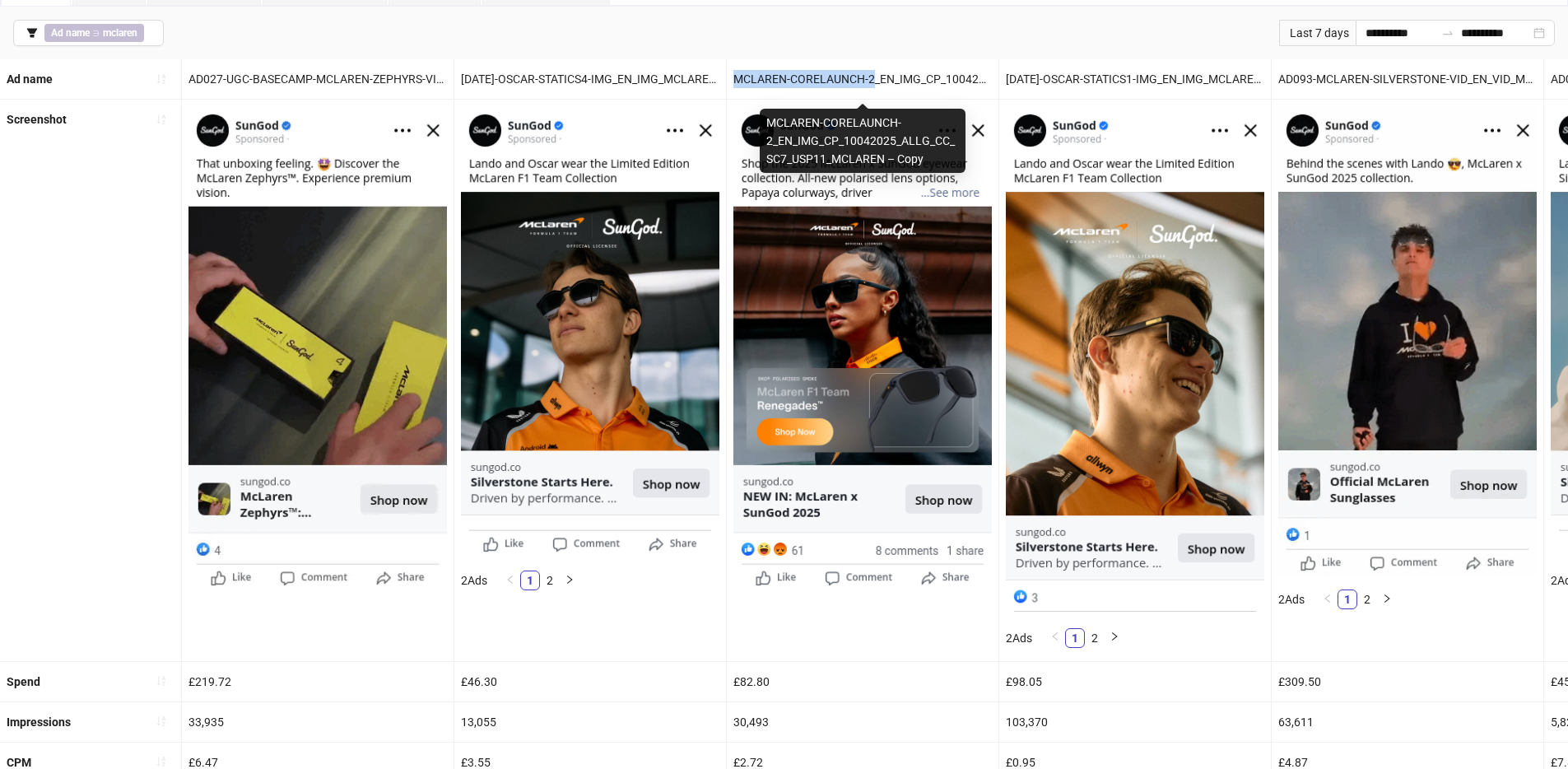 click on "MCLAREN-CORELAUNCH-2_EN_IMG_CP_10042025_ALLG_CC_SC7_USP11_MCLAREN – Copy" at bounding box center (863, 79) 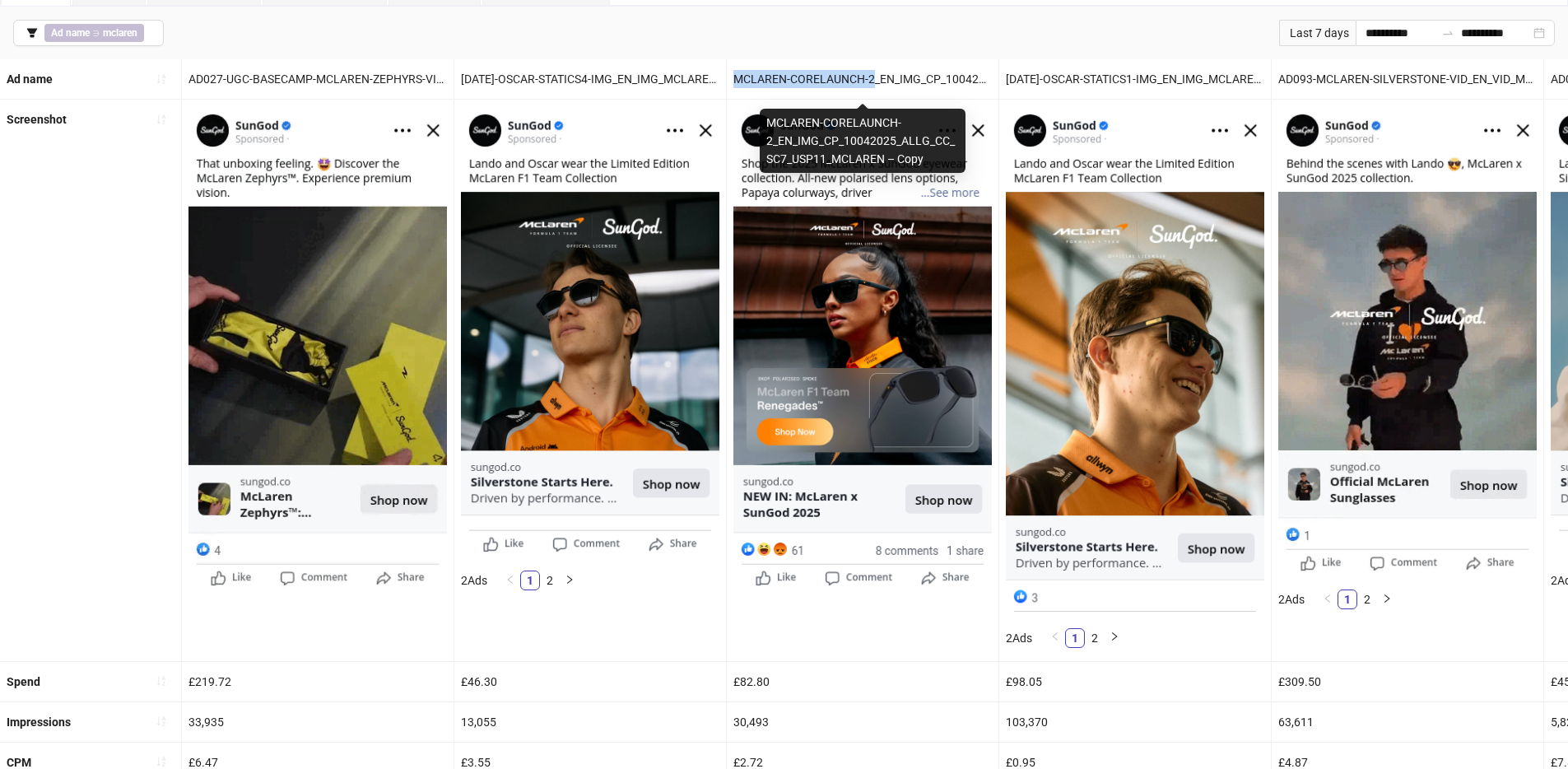 copy on "MCLAREN-CORELAUNCH-2" 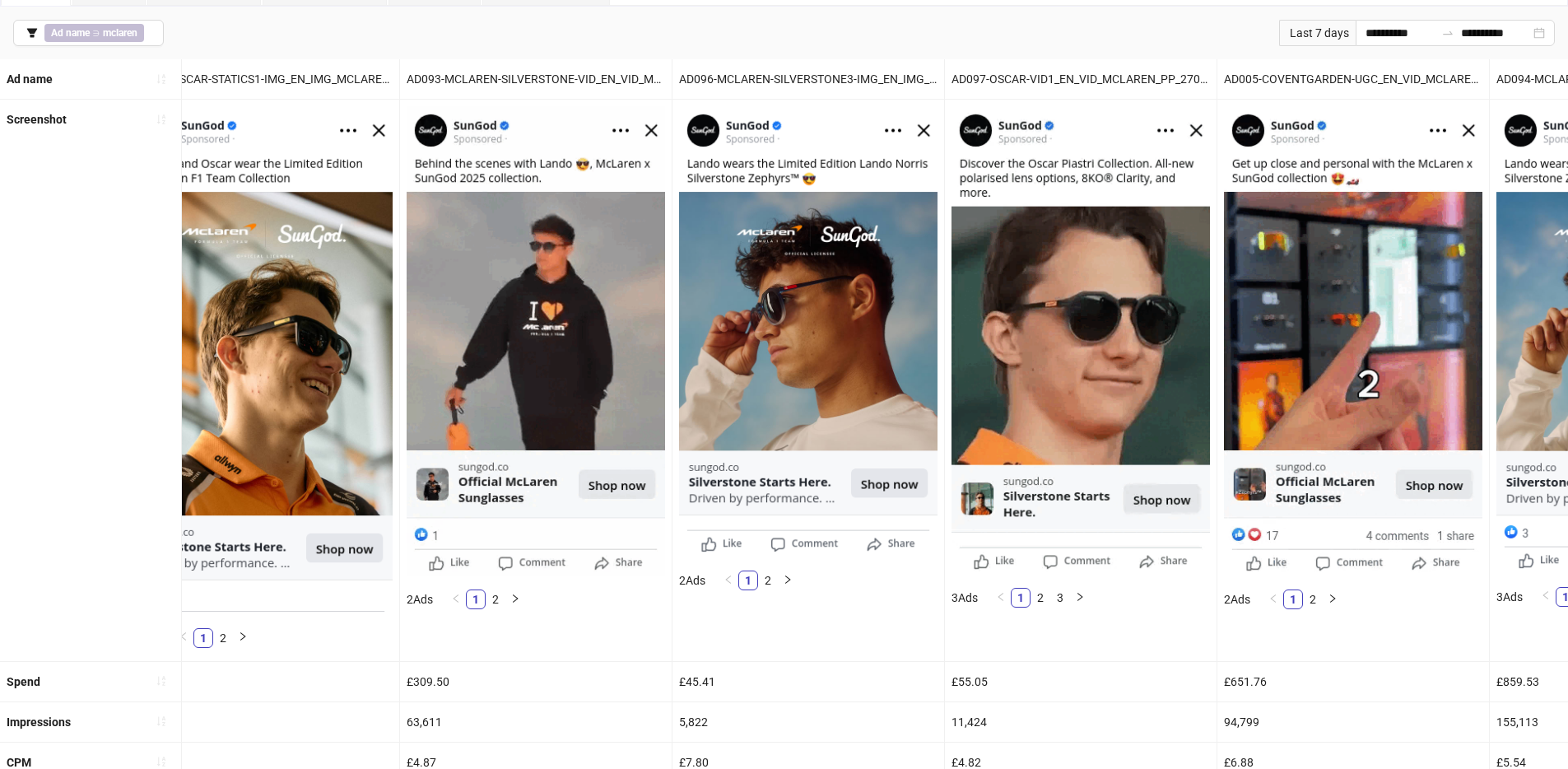 scroll, scrollTop: 0, scrollLeft: 335, axis: horizontal 